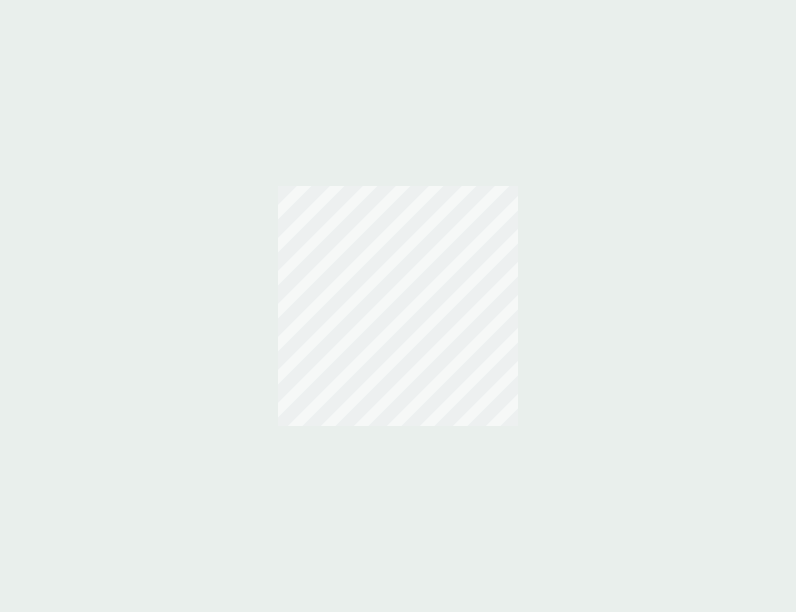 scroll, scrollTop: 0, scrollLeft: 0, axis: both 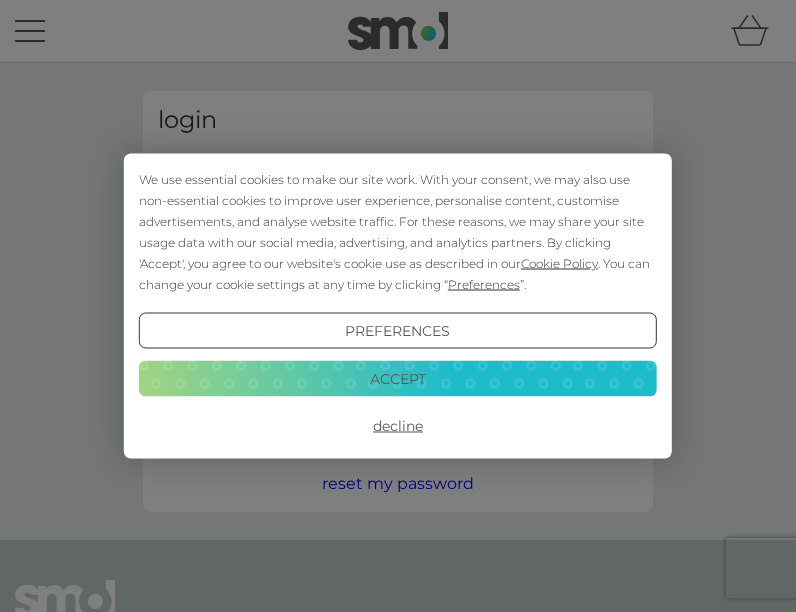 click on "Accept" at bounding box center [398, 378] 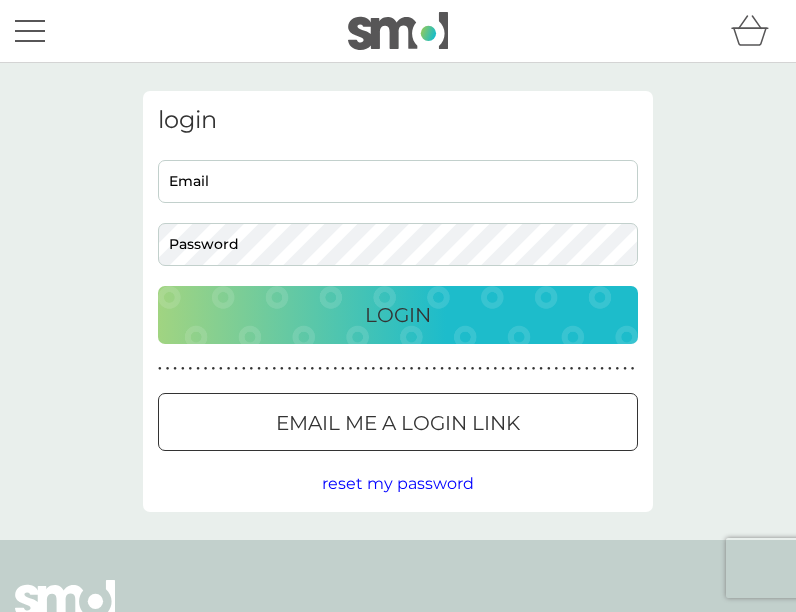 click on "Email" at bounding box center (398, 181) 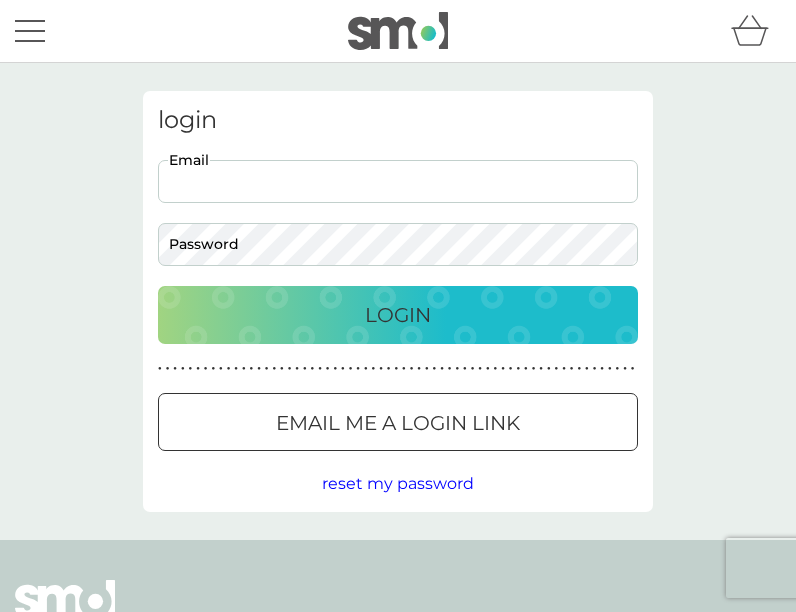 type on "[EMAIL]" 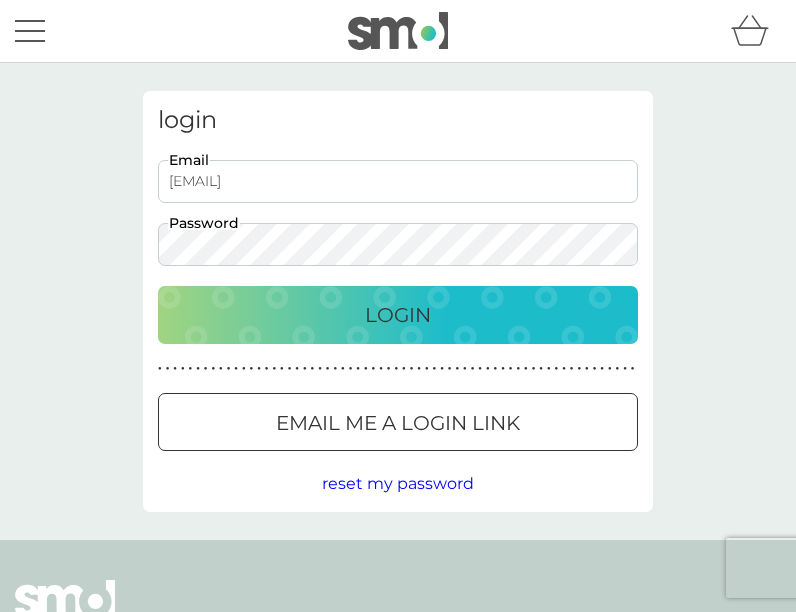 click on "Login" at bounding box center (398, 315) 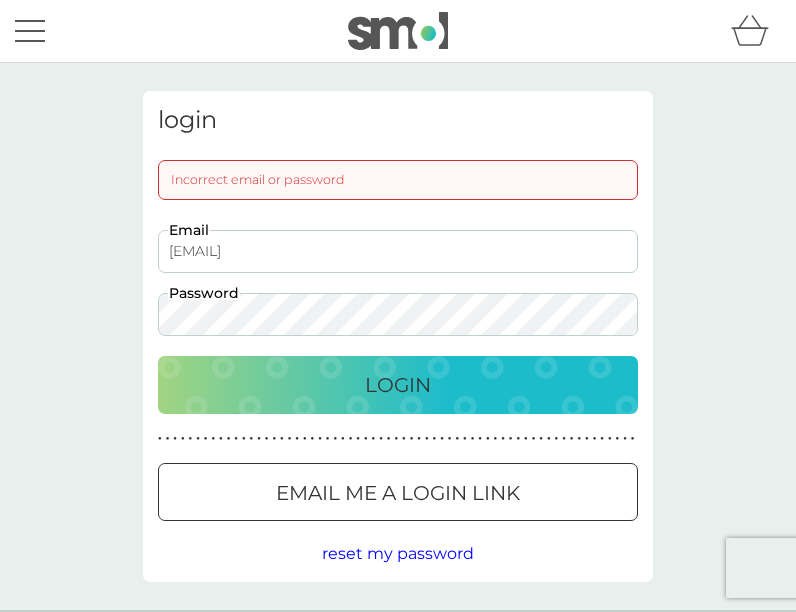 click on "Login" at bounding box center (398, 385) 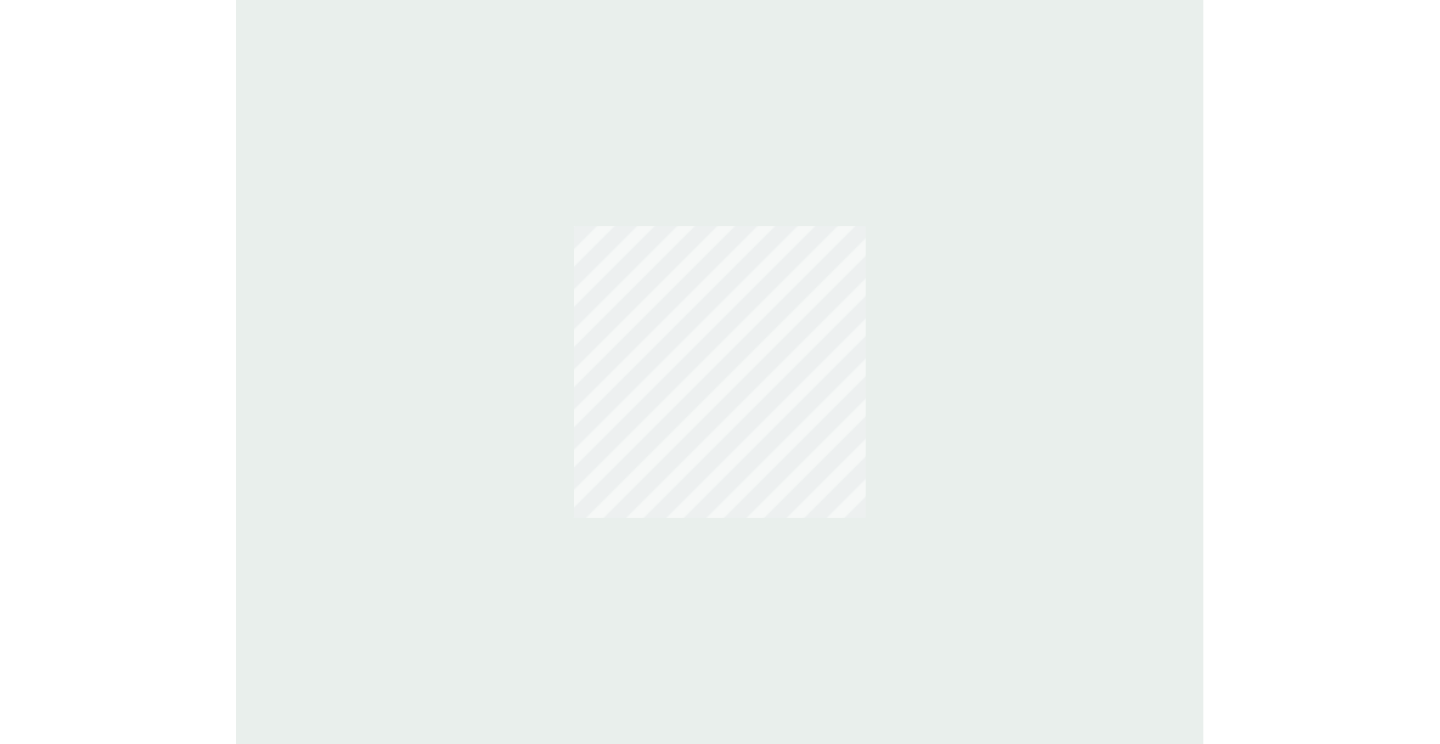 scroll, scrollTop: 0, scrollLeft: 0, axis: both 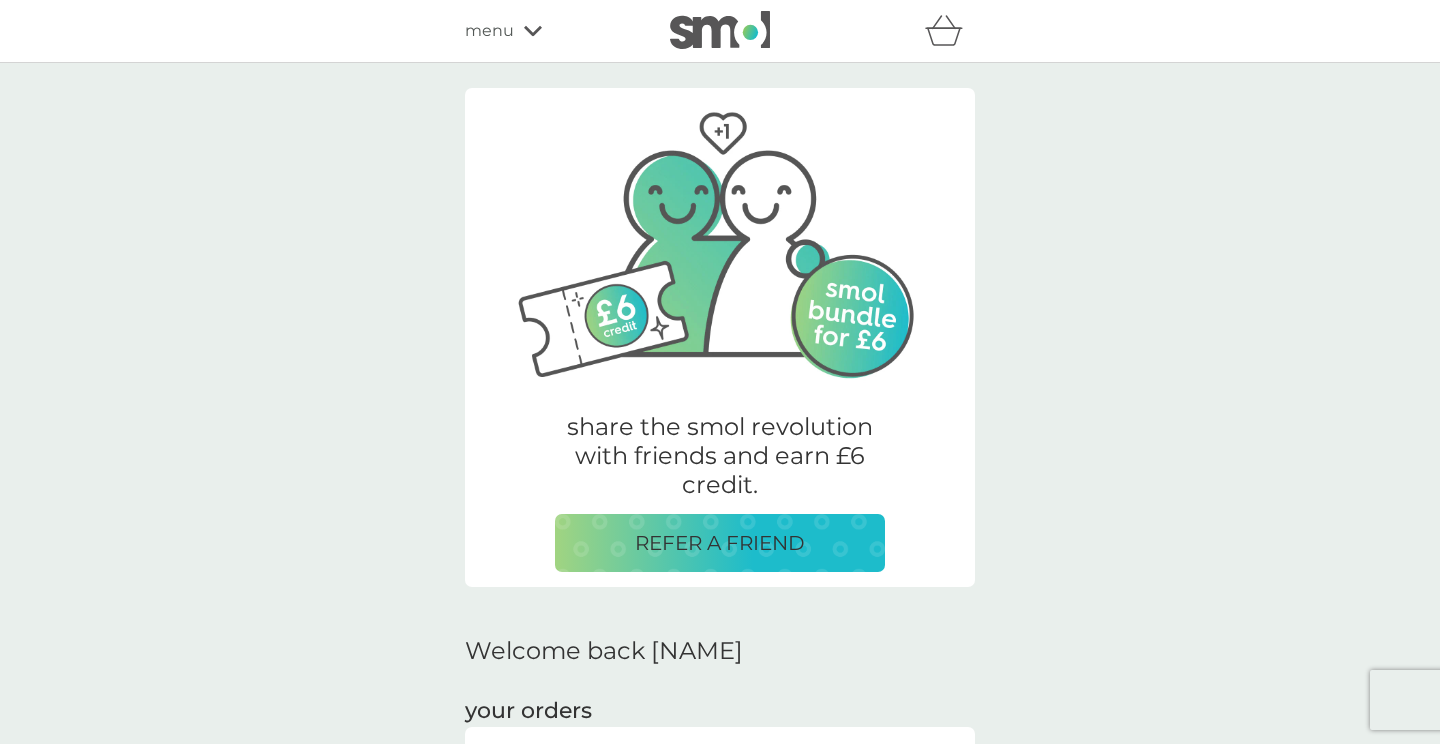 click on "your orders" at bounding box center [720, 711] 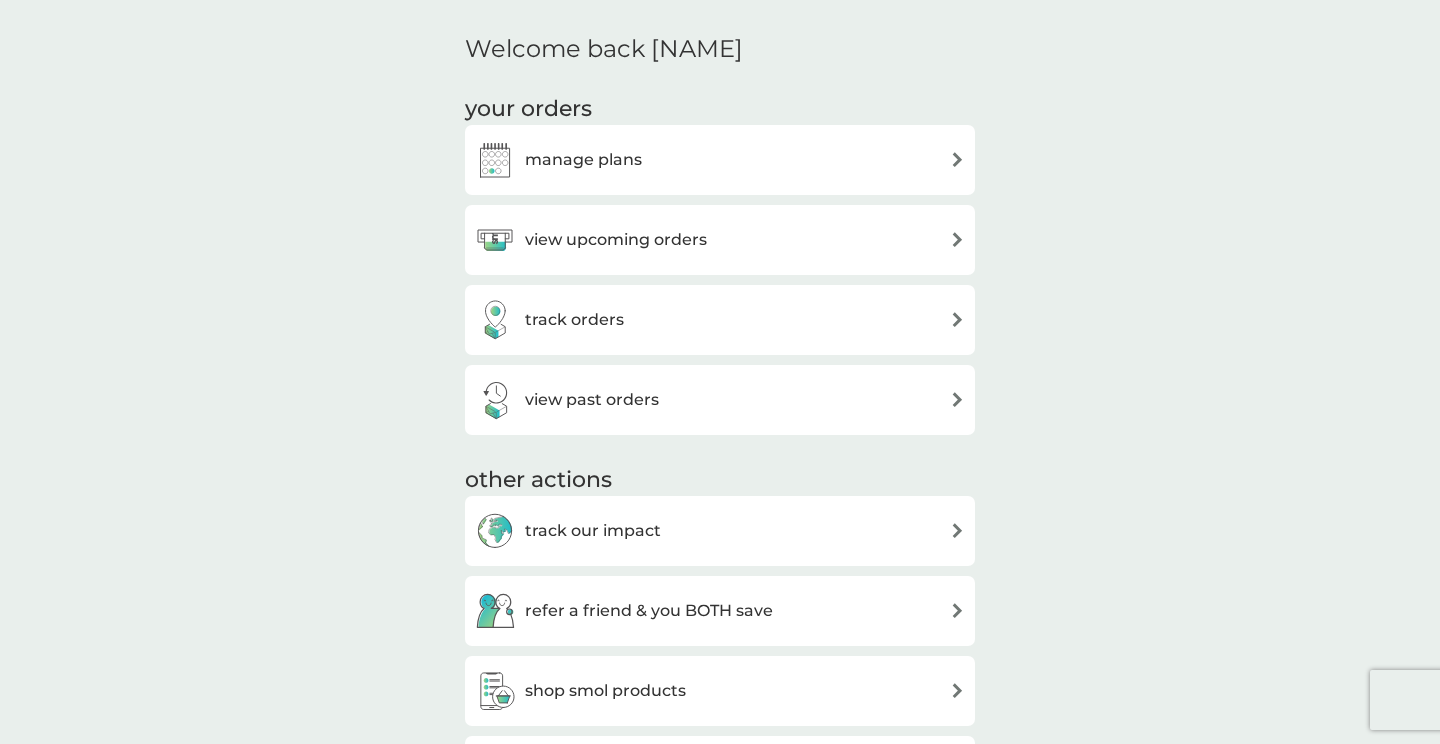 scroll, scrollTop: 640, scrollLeft: 0, axis: vertical 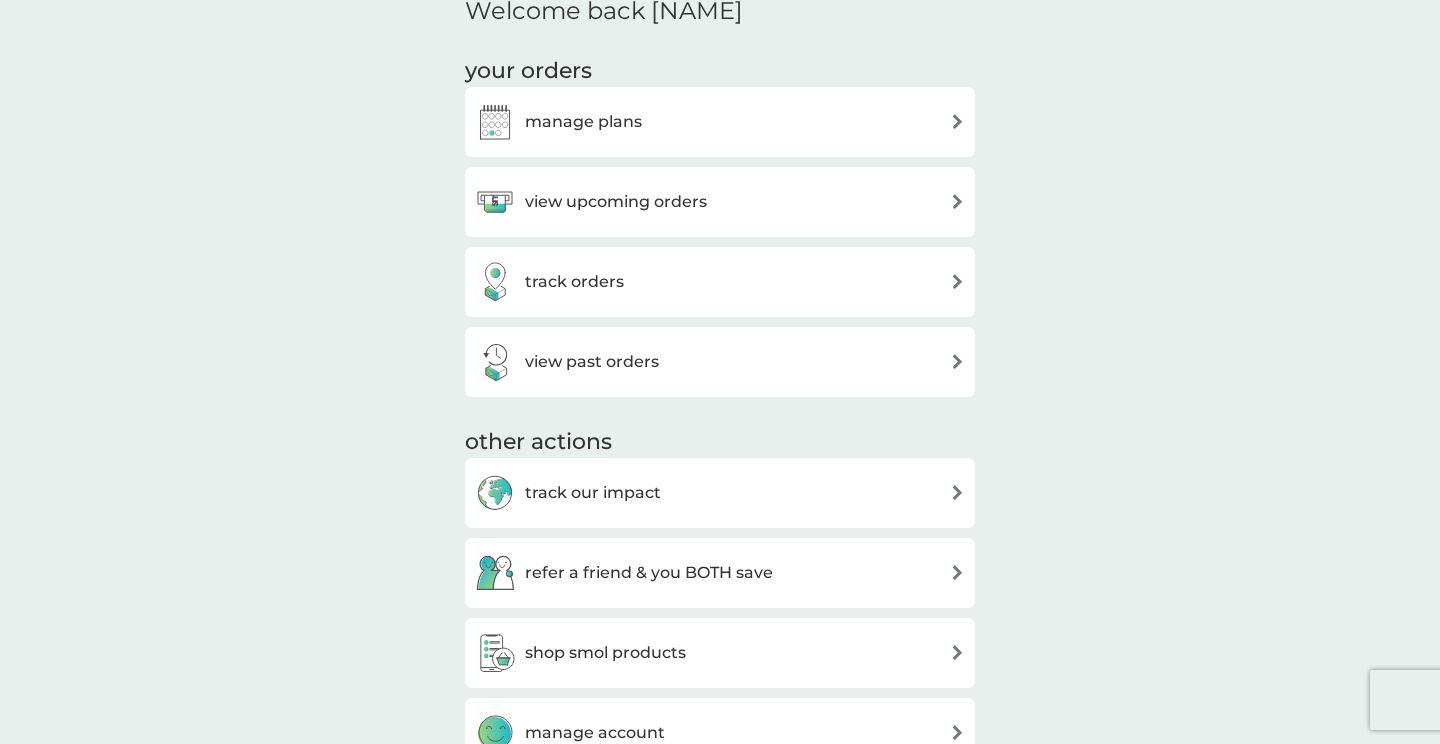 click on "view upcoming orders" at bounding box center [616, 202] 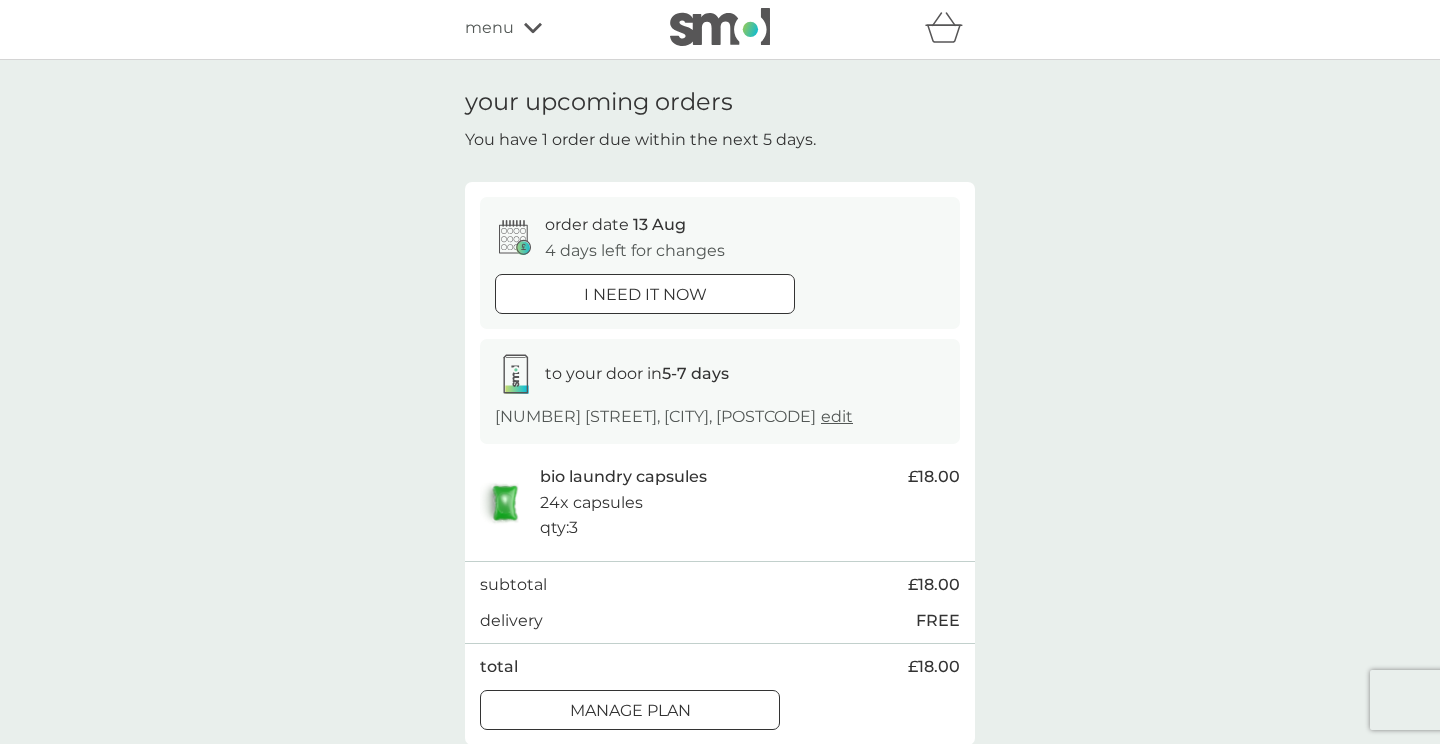 scroll, scrollTop: 0, scrollLeft: 0, axis: both 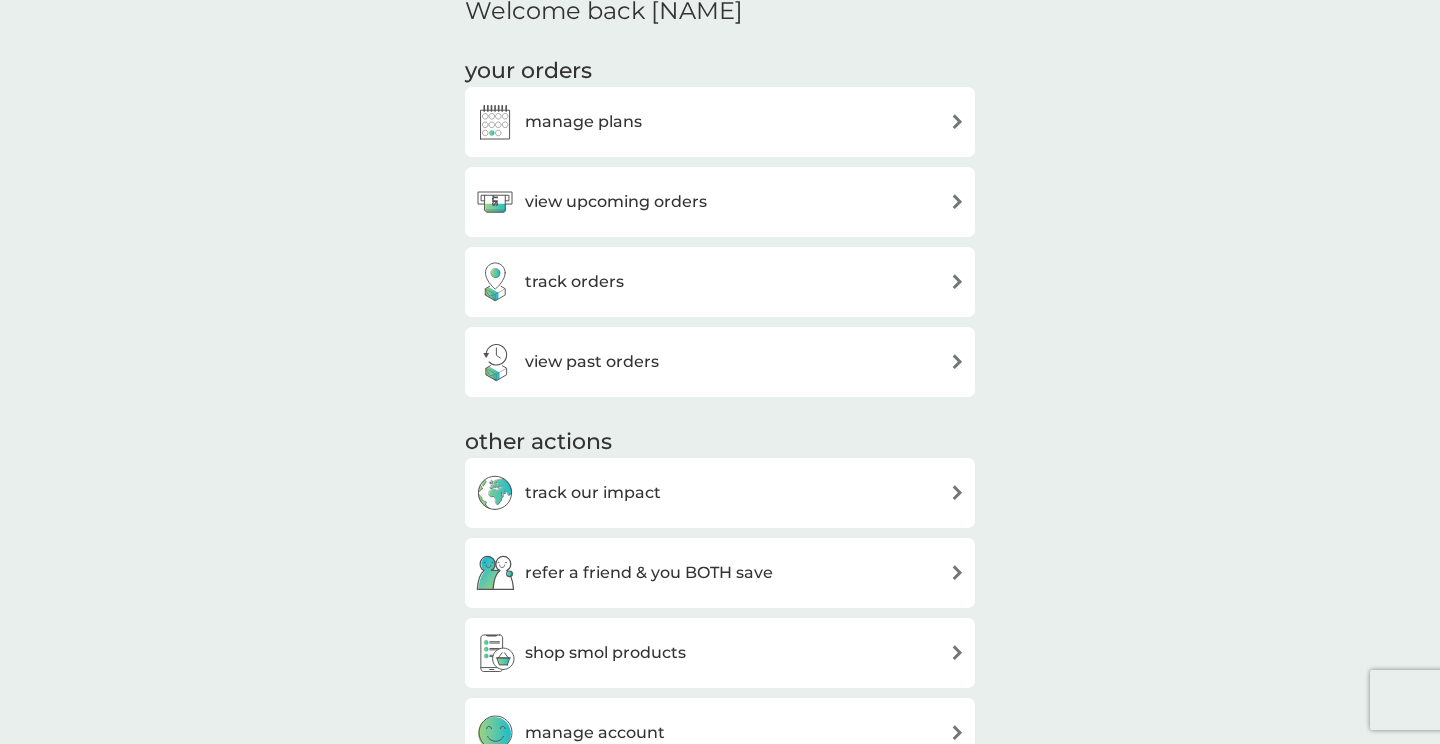 click at bounding box center (957, 121) 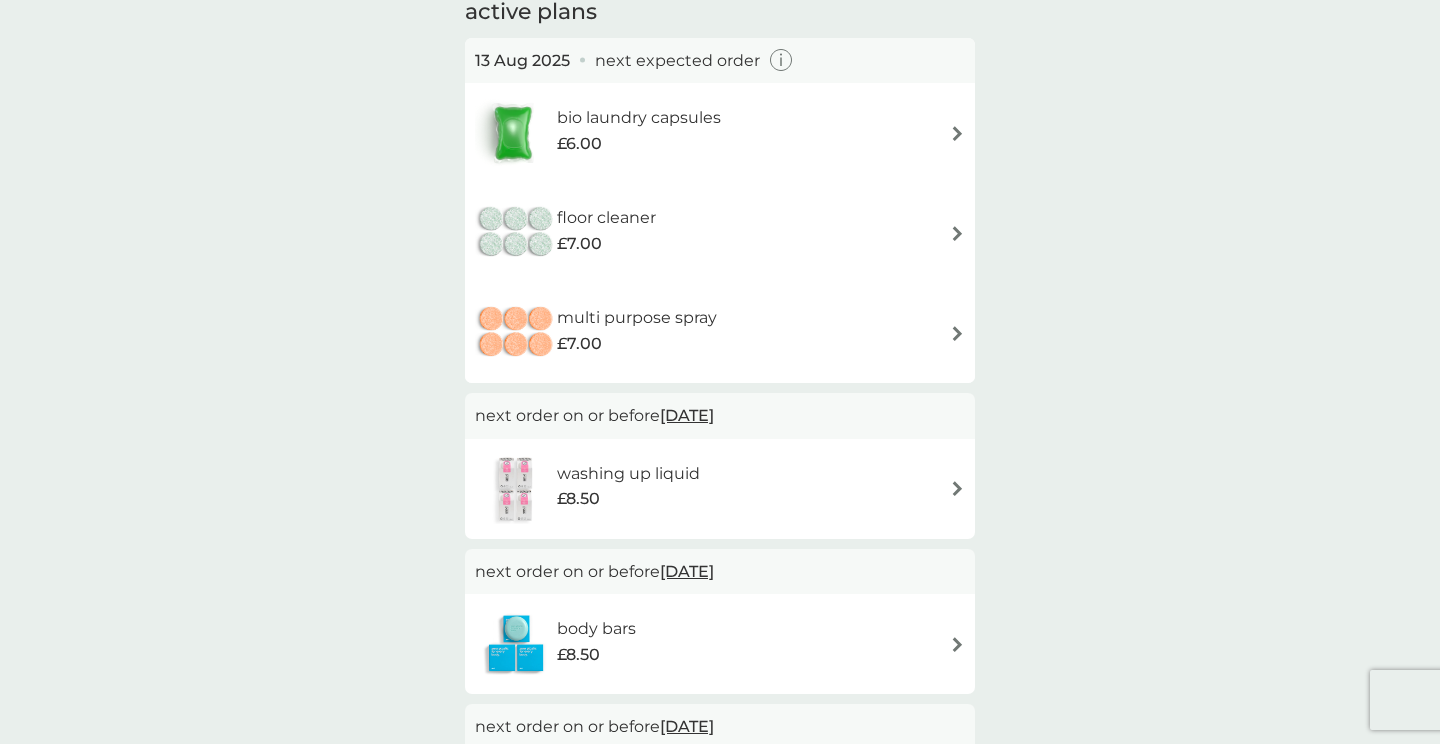 scroll, scrollTop: 160, scrollLeft: 0, axis: vertical 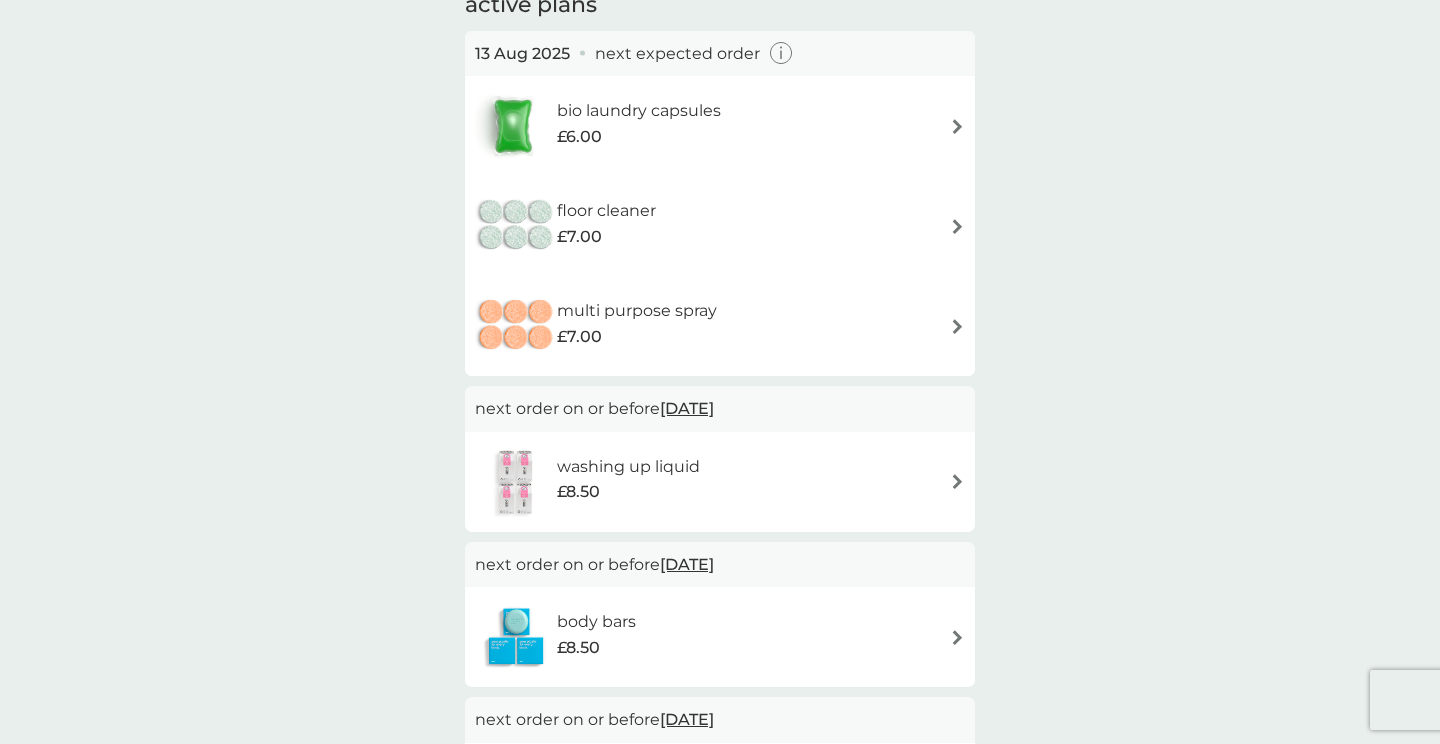 click at bounding box center [957, 326] 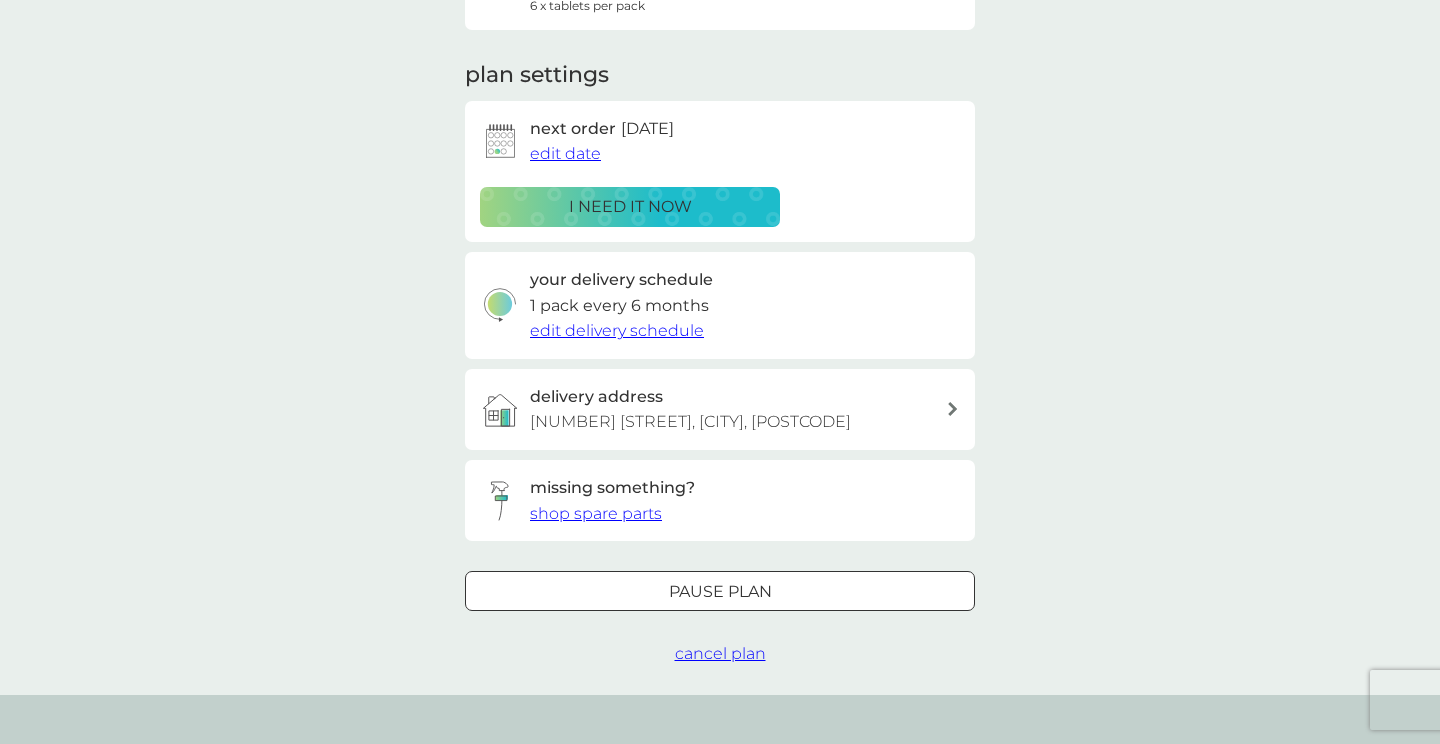 scroll, scrollTop: 240, scrollLeft: 0, axis: vertical 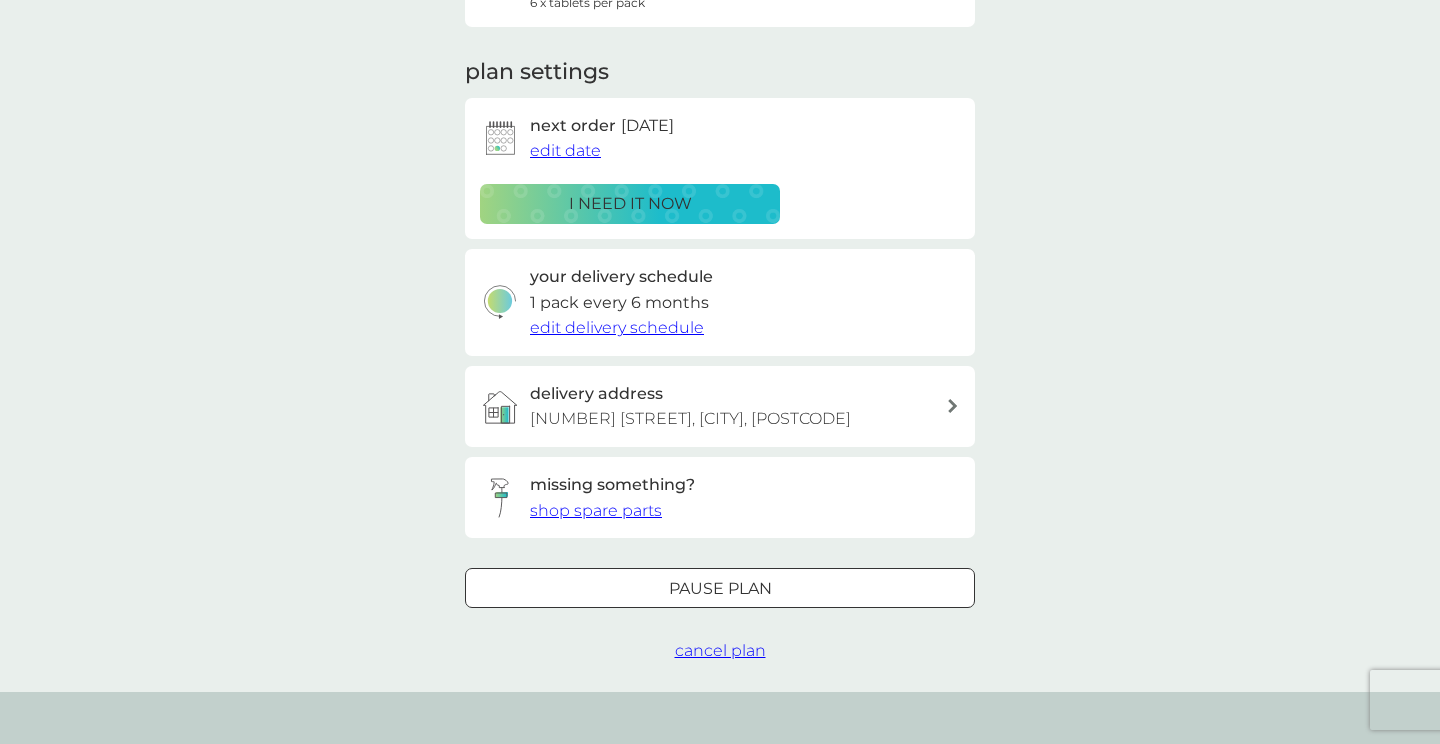 click on "edit delivery schedule" at bounding box center (617, 327) 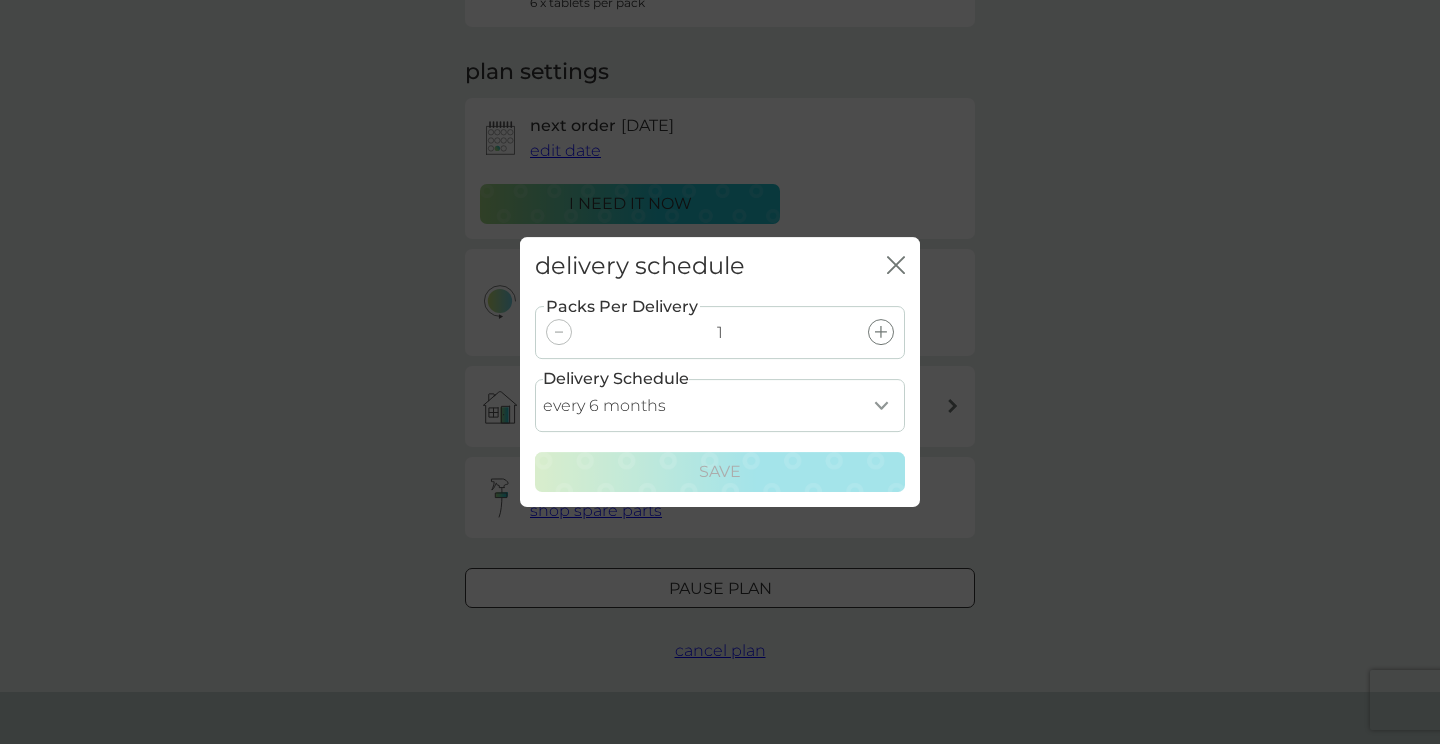 click on "every 1 month every 2 months every 3 months every 4 months every 5 months every 6 months every 7 months every 8 months" at bounding box center (720, 405) 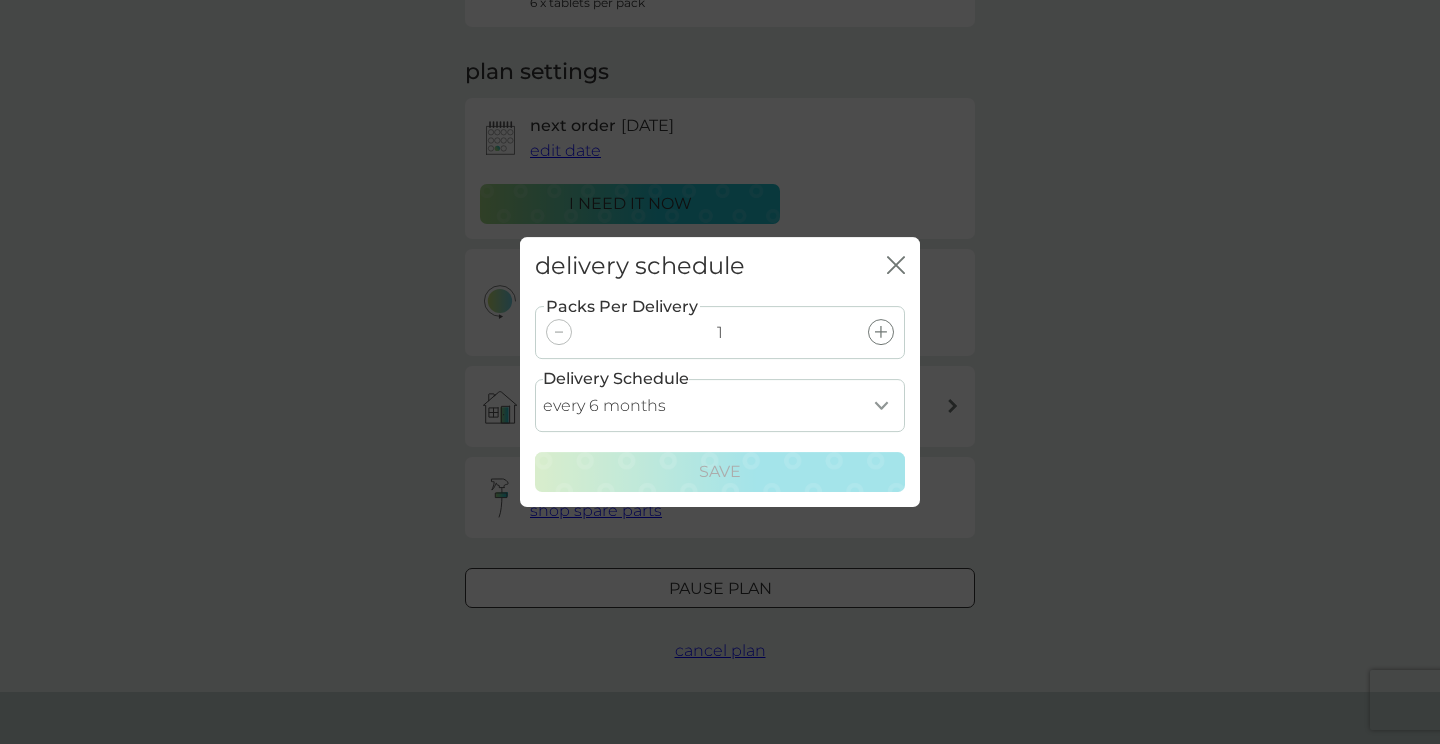 select on "8" 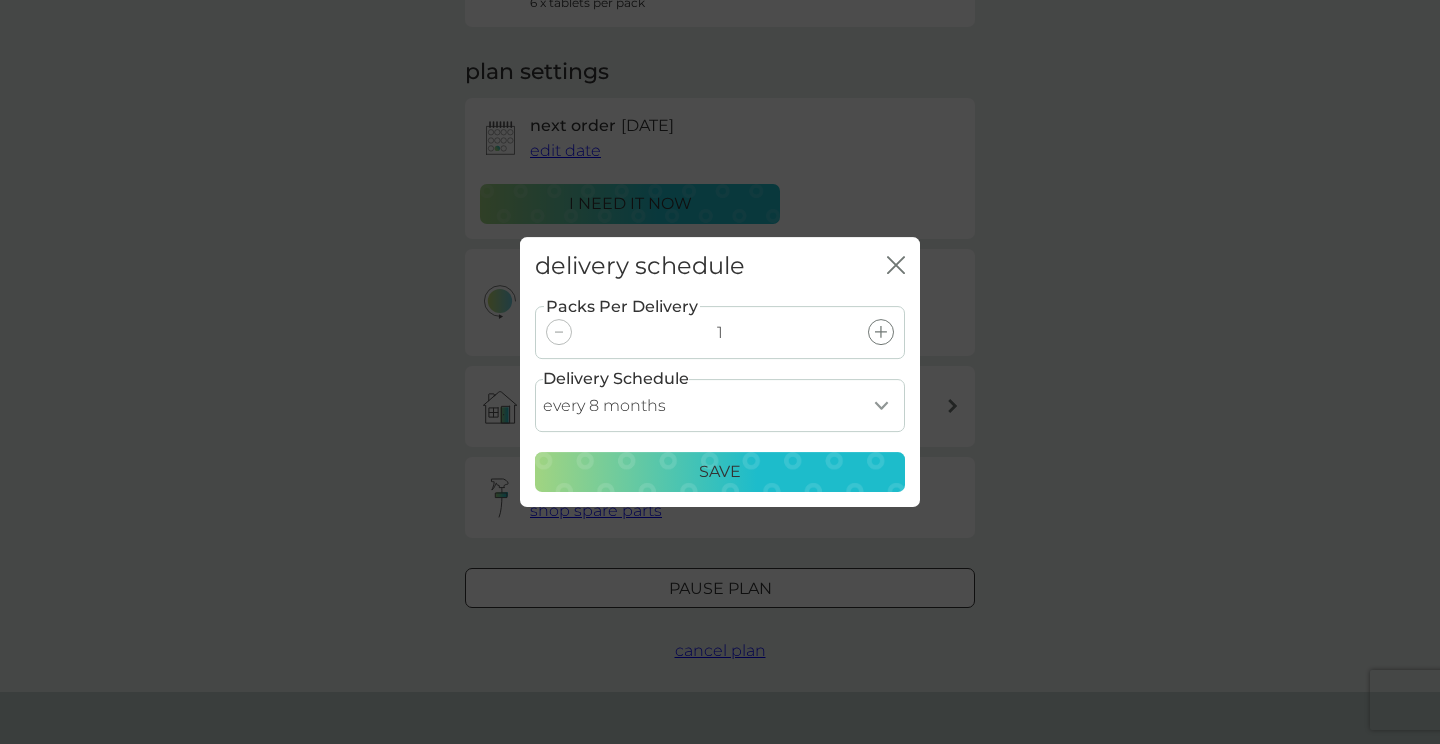 click on "Save" at bounding box center [720, 472] 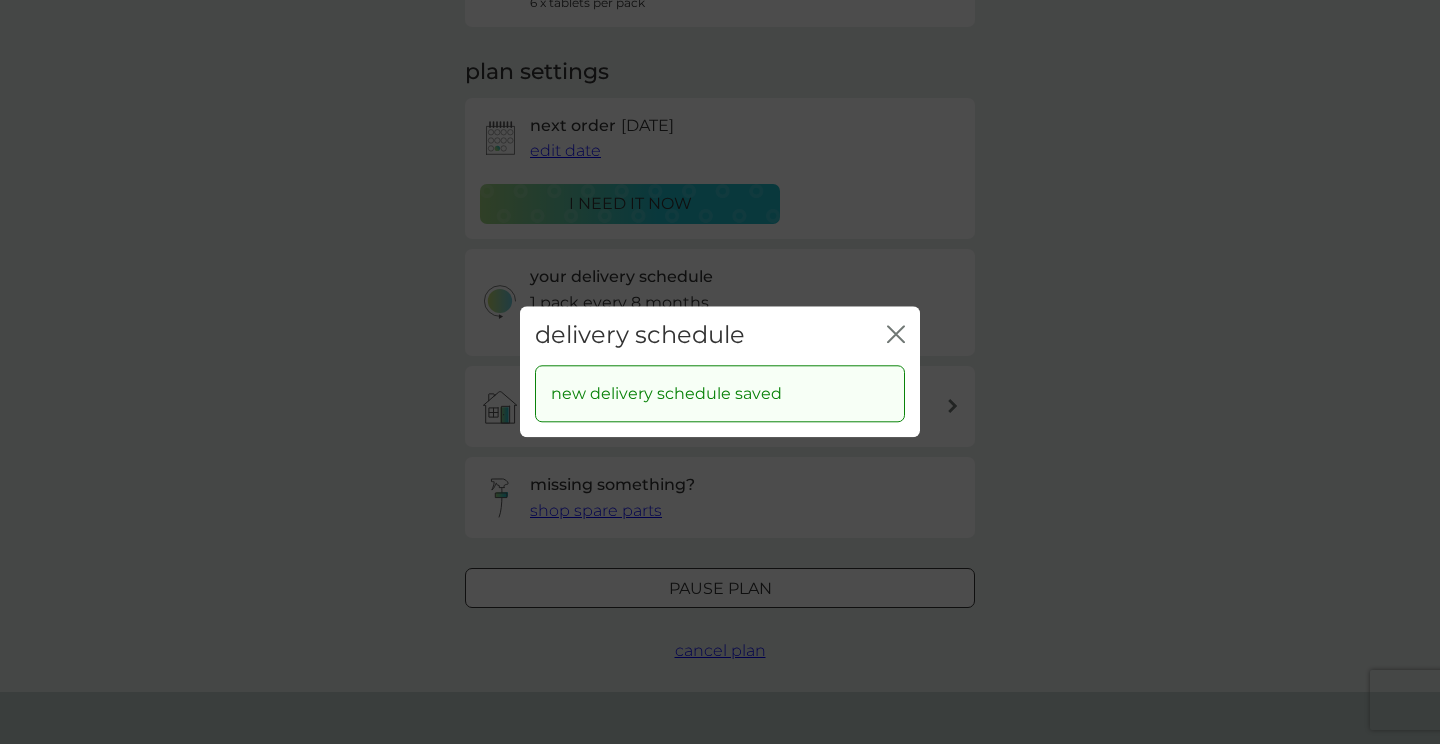 click on "close" 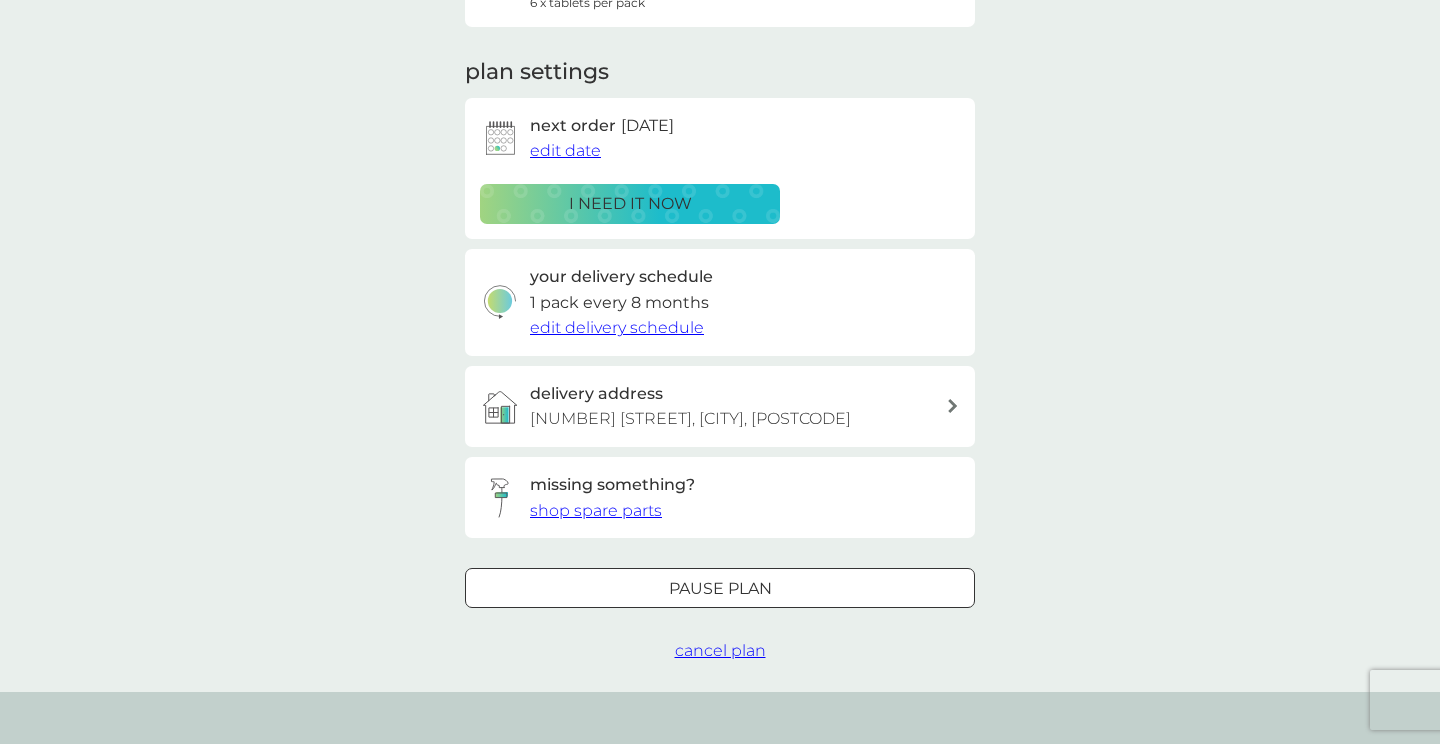 type 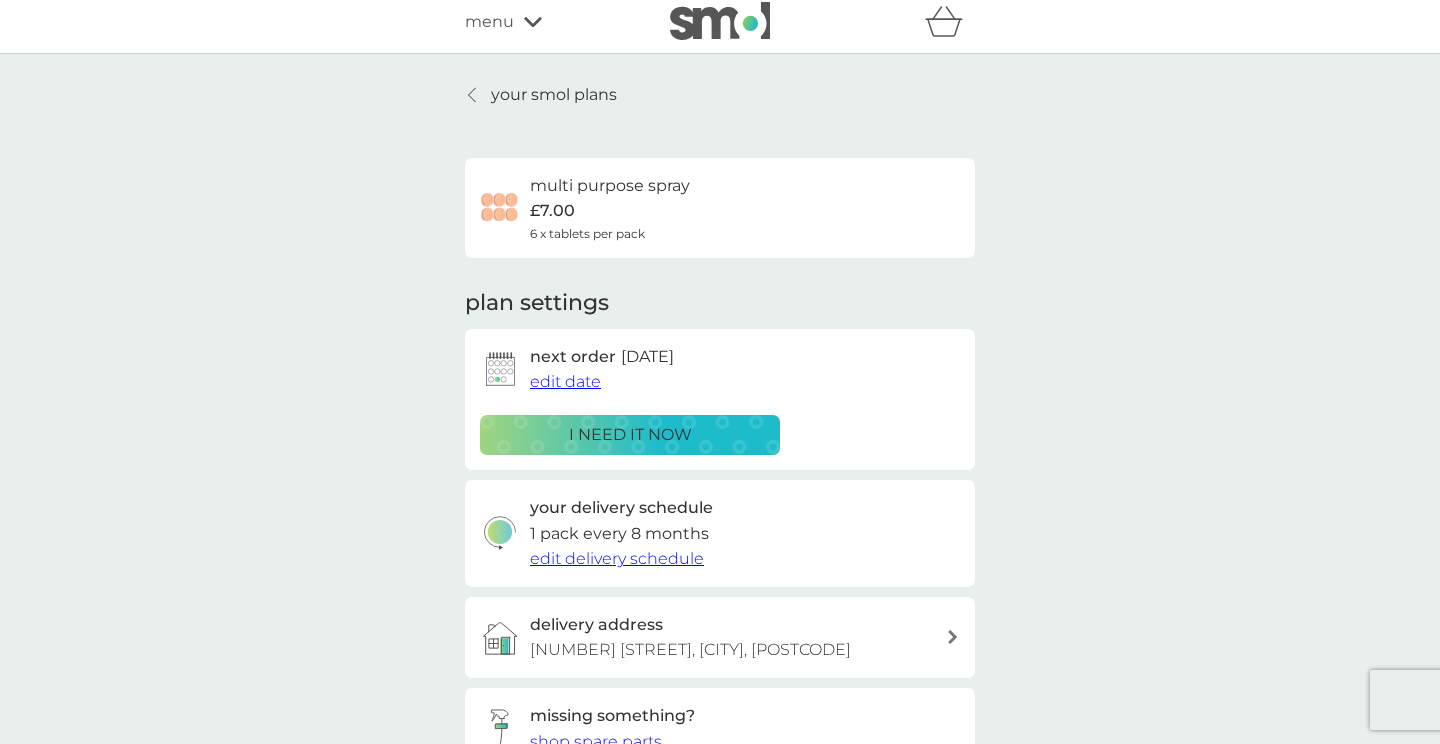 scroll, scrollTop: 0, scrollLeft: 0, axis: both 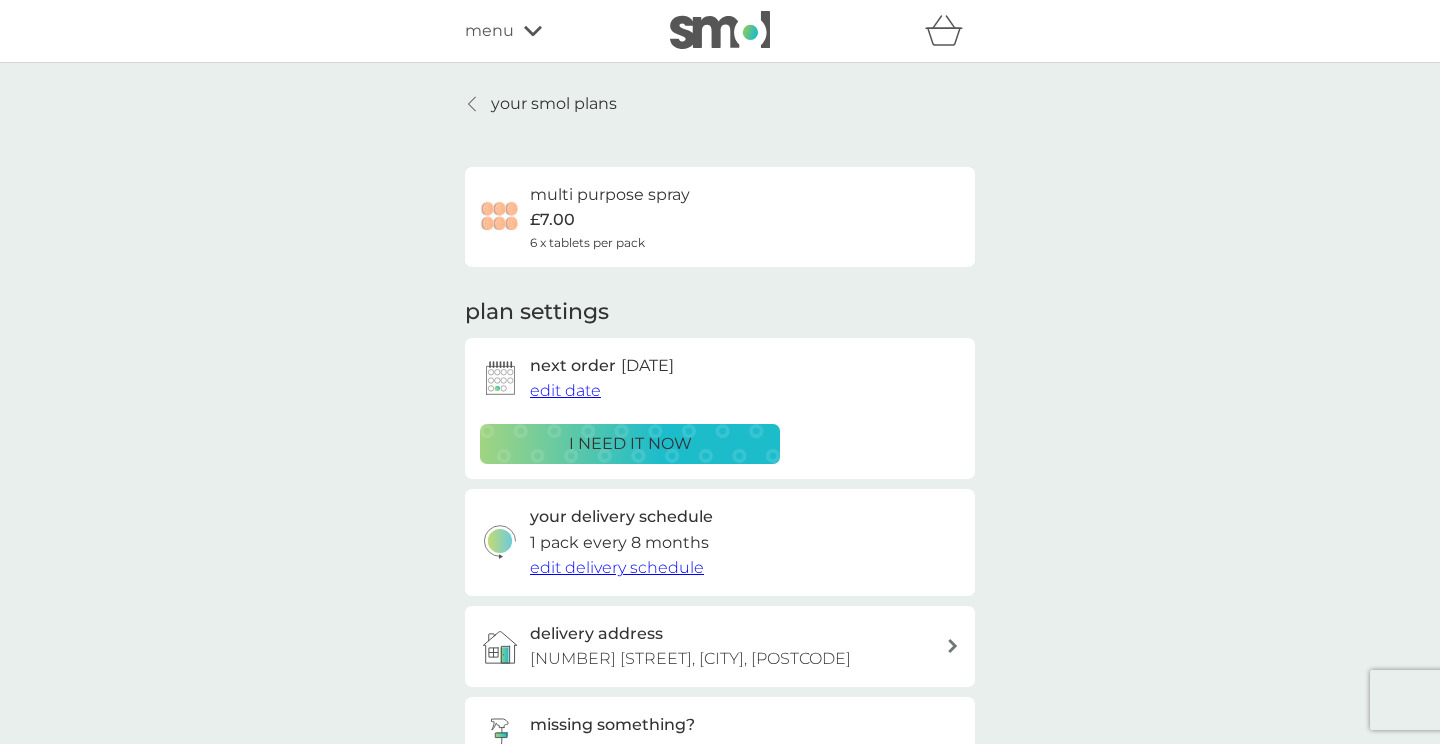 click on "your smol plans" at bounding box center [554, 104] 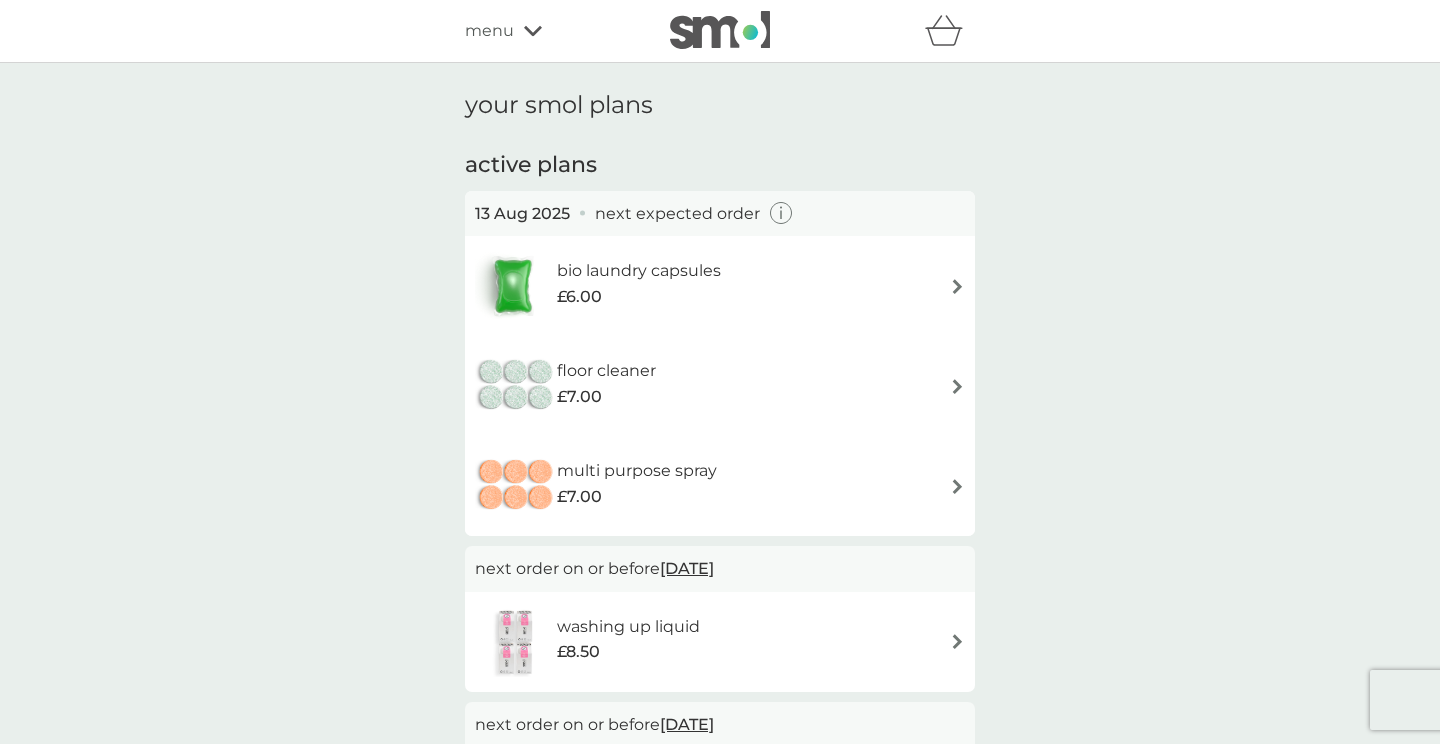 click at bounding box center [957, 386] 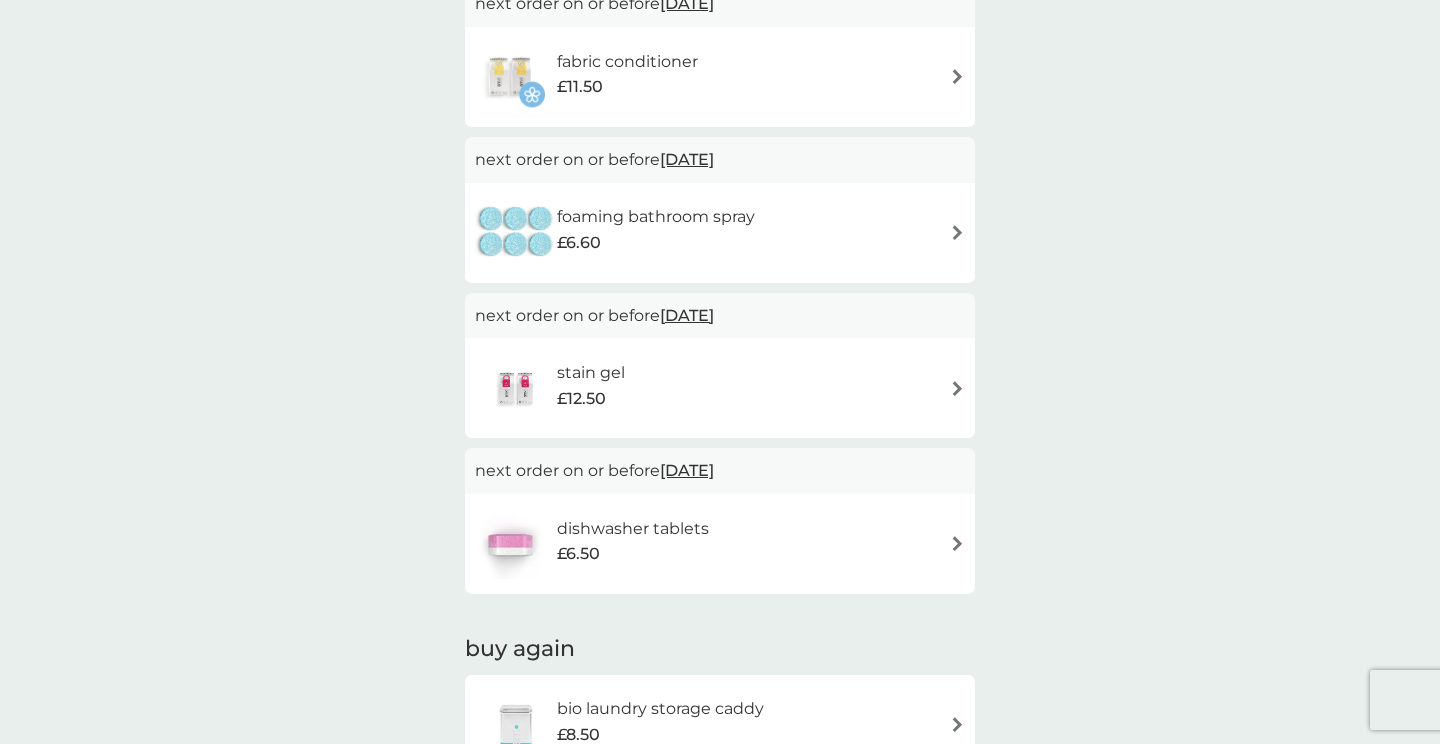 scroll, scrollTop: 880, scrollLeft: 0, axis: vertical 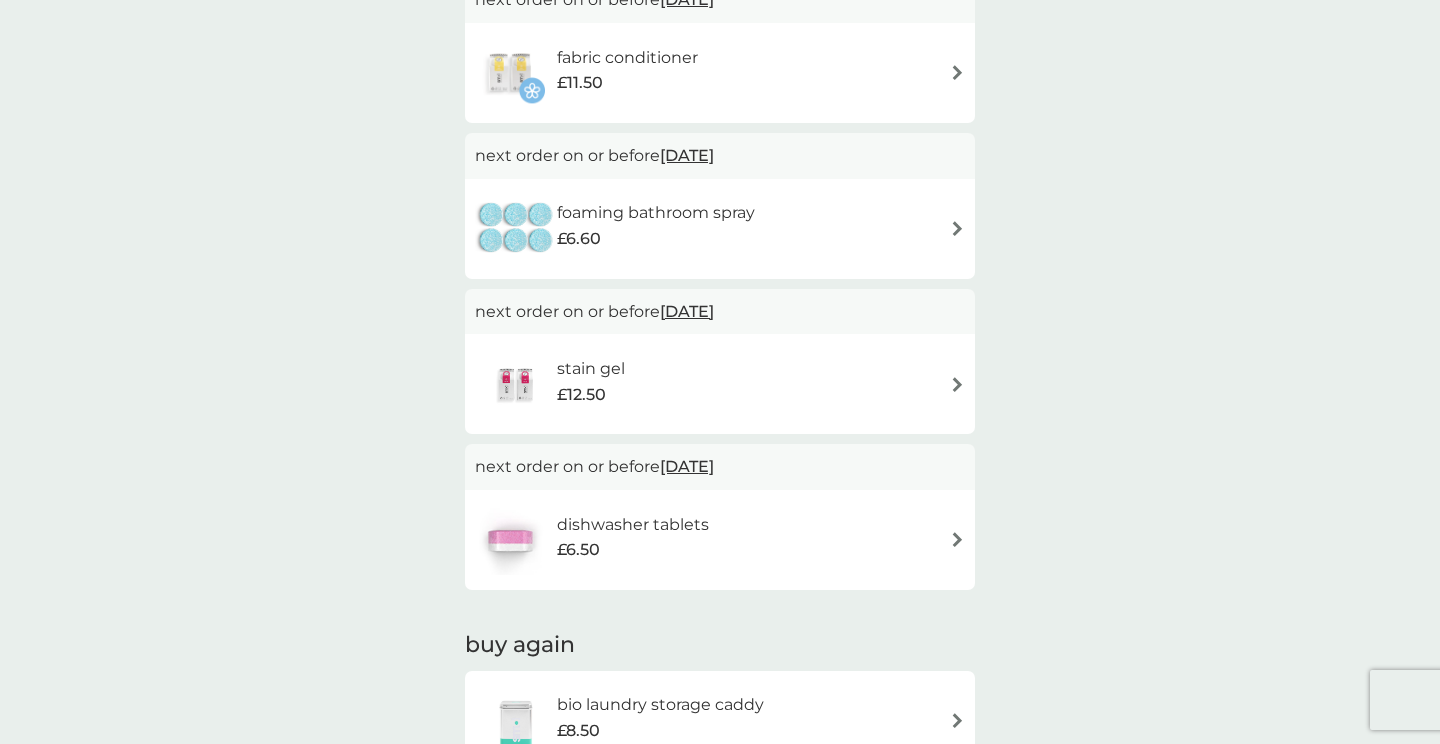 click at bounding box center [957, 539] 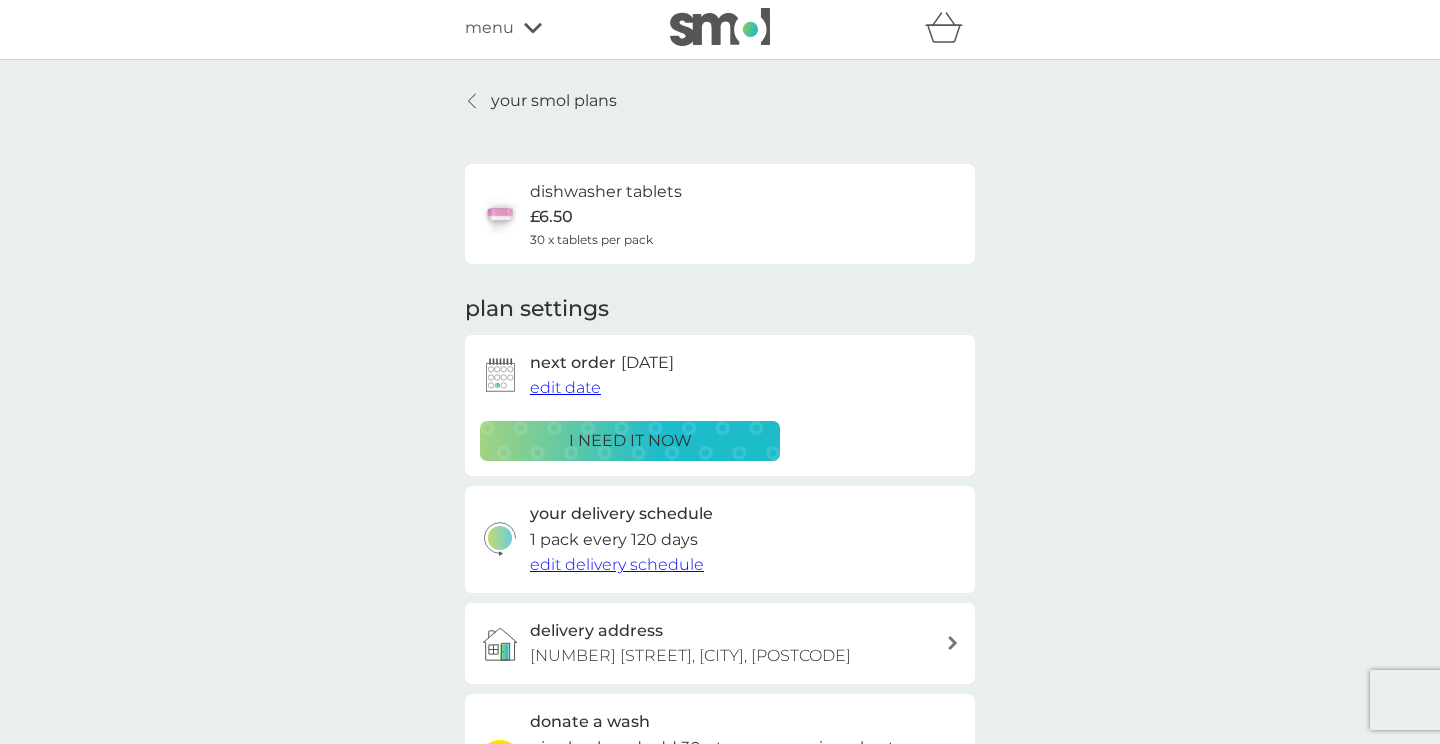 scroll, scrollTop: 0, scrollLeft: 0, axis: both 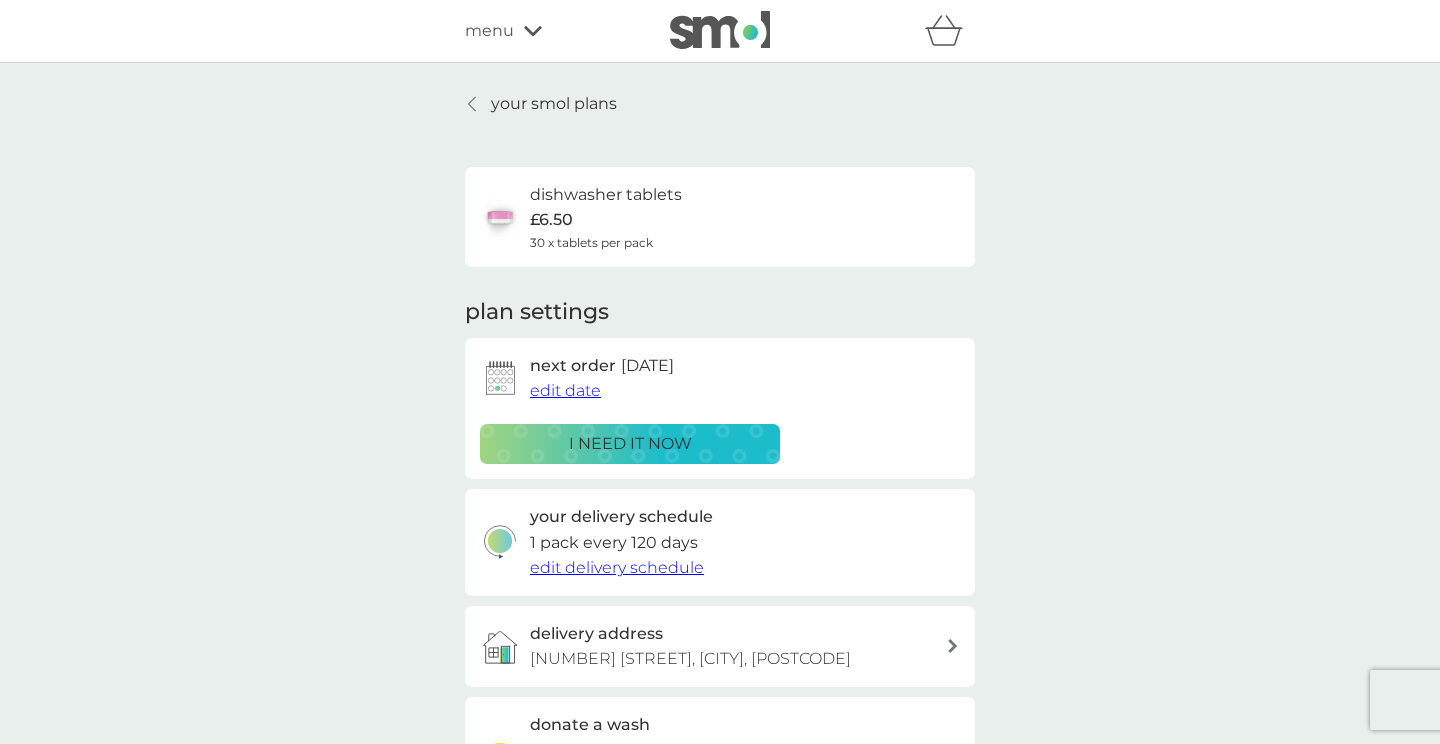 click on "your smol plans" at bounding box center (554, 104) 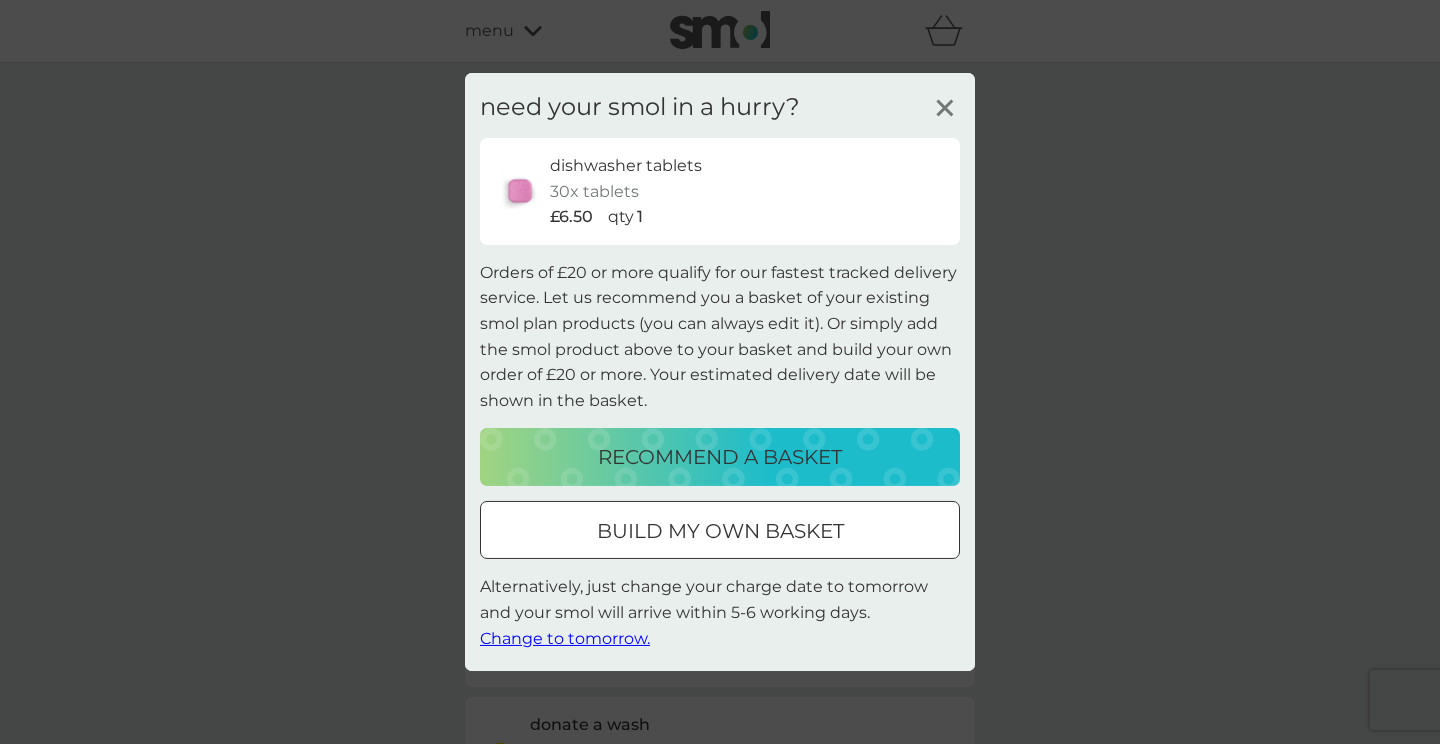 click on "Change to tomorrow." at bounding box center [565, 637] 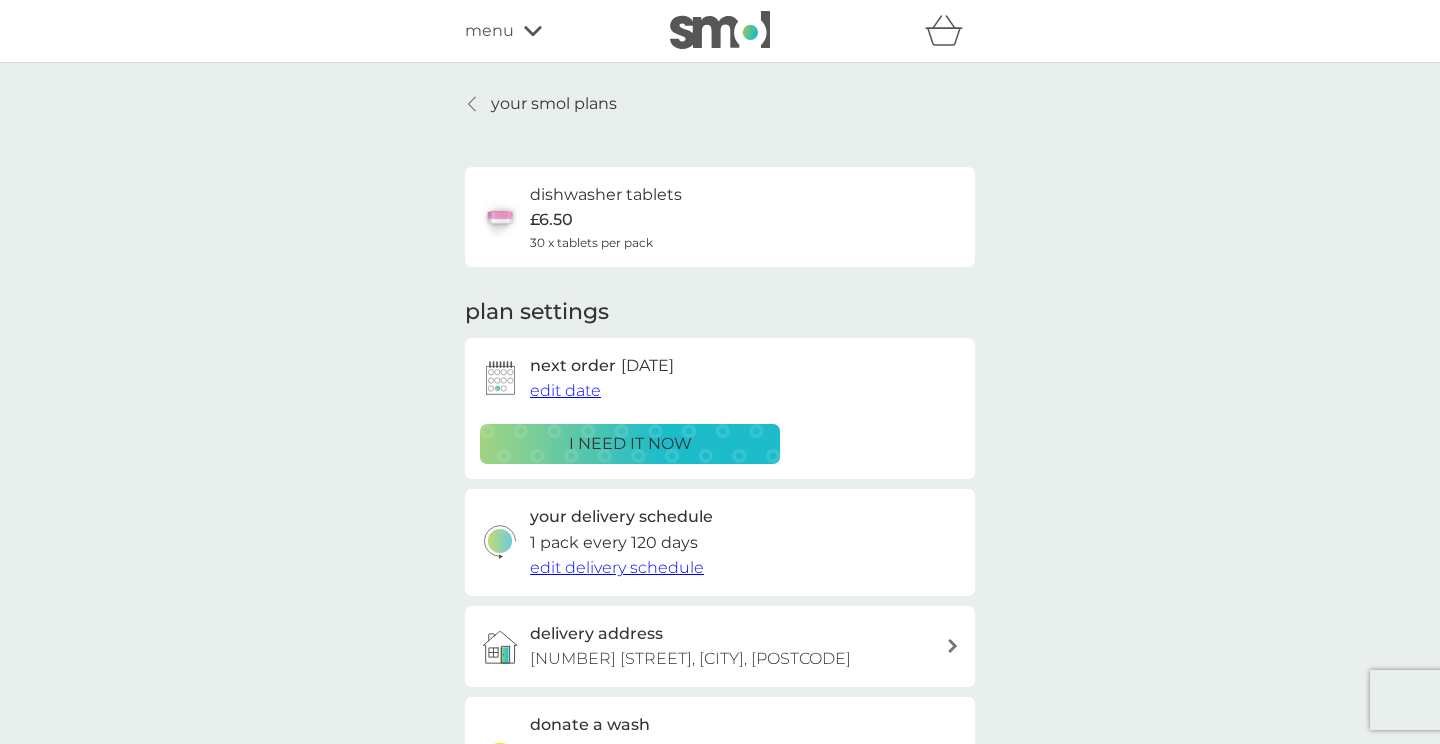 click on "your smol plans" at bounding box center (554, 104) 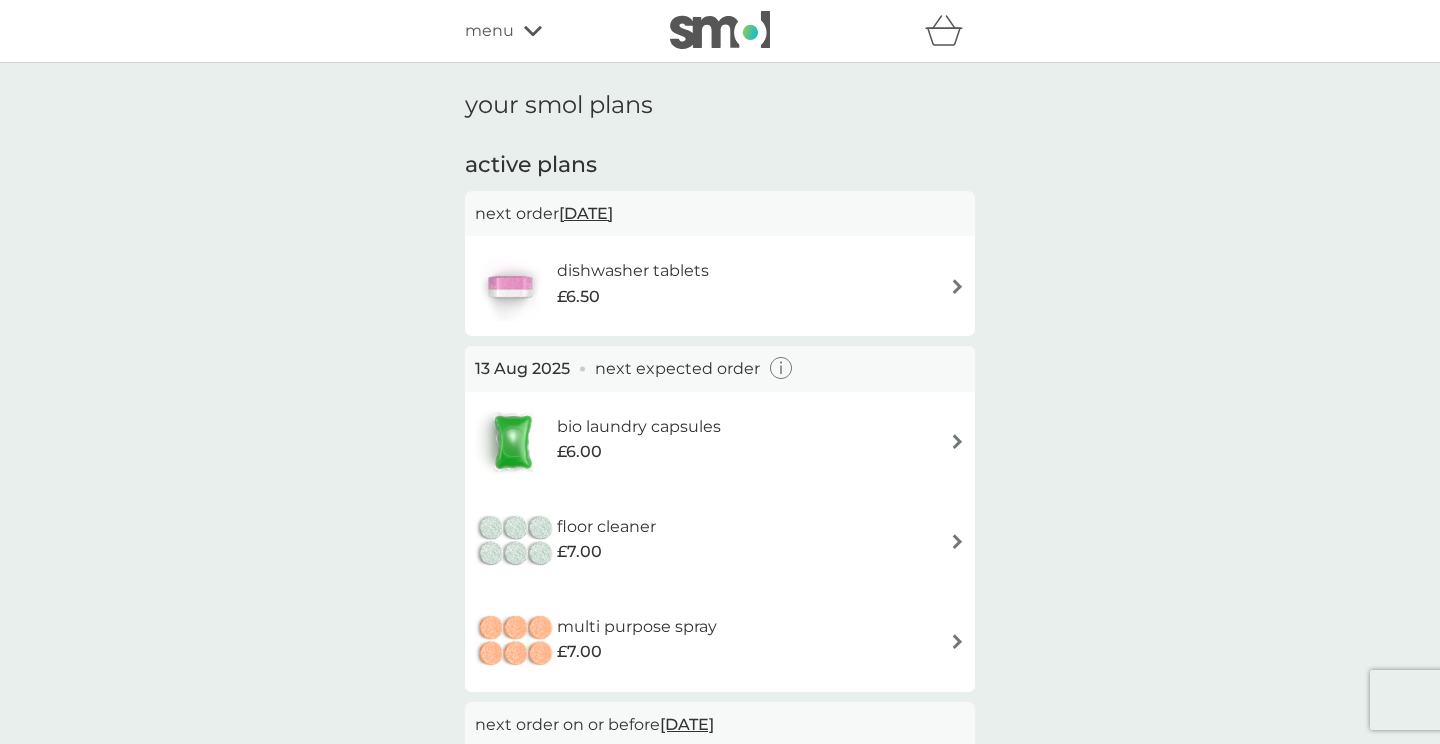 click at bounding box center (957, 286) 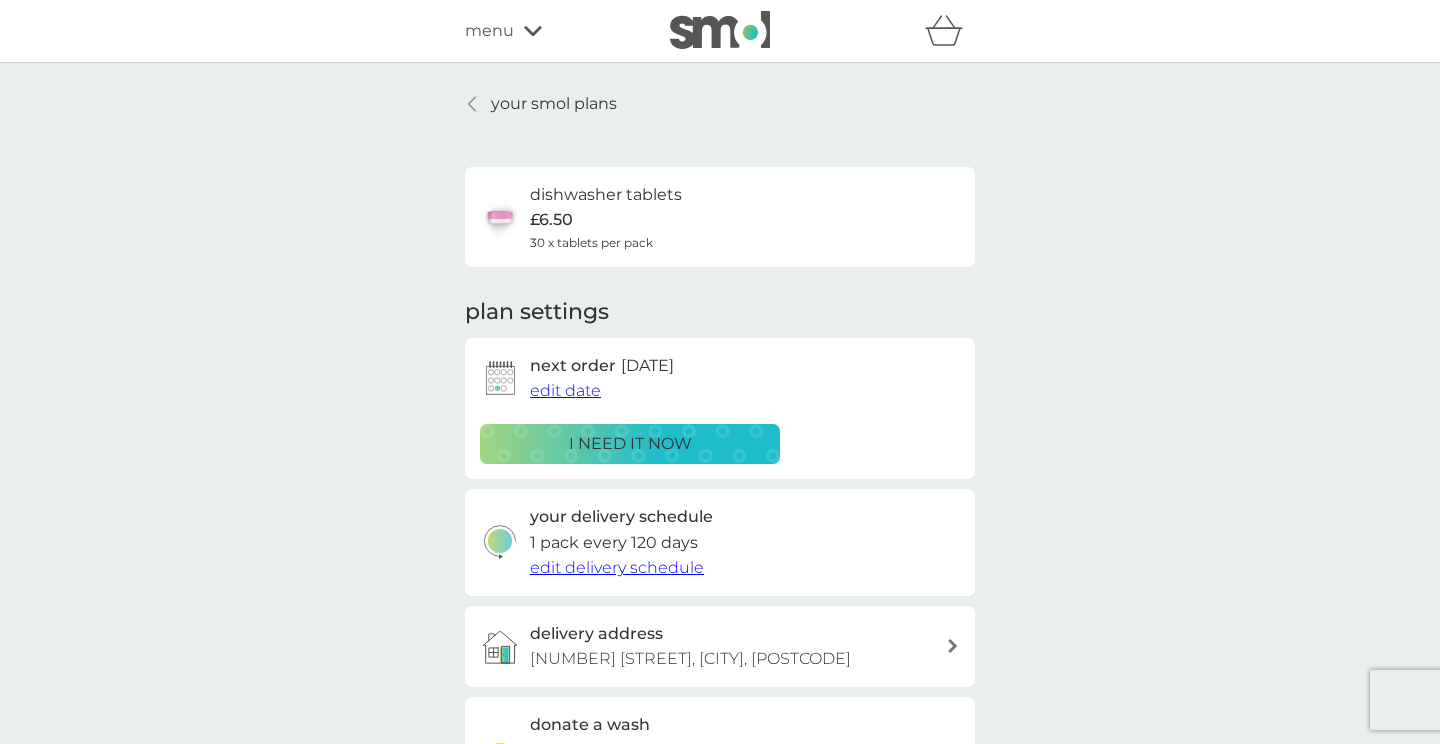 click on "edit date" at bounding box center [565, 390] 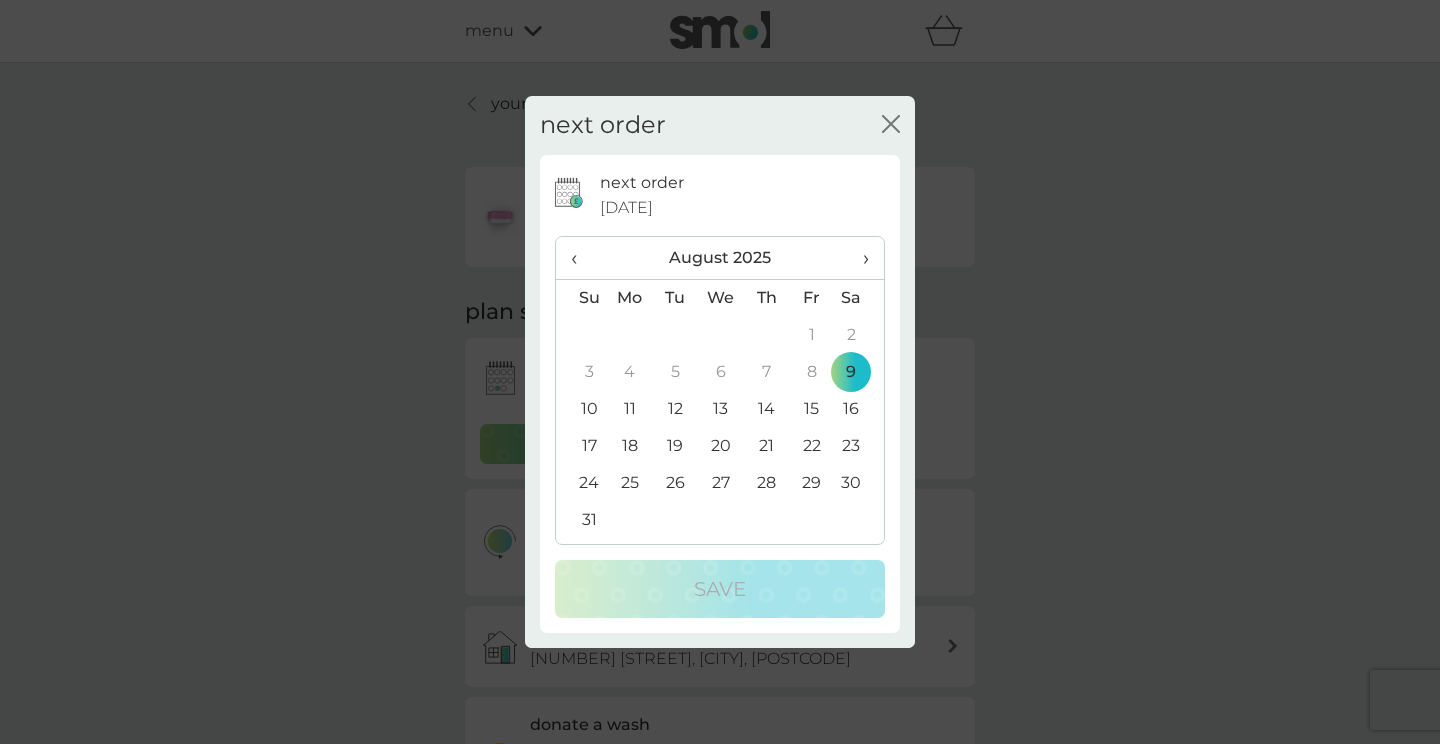 click on "13" at bounding box center (721, 409) 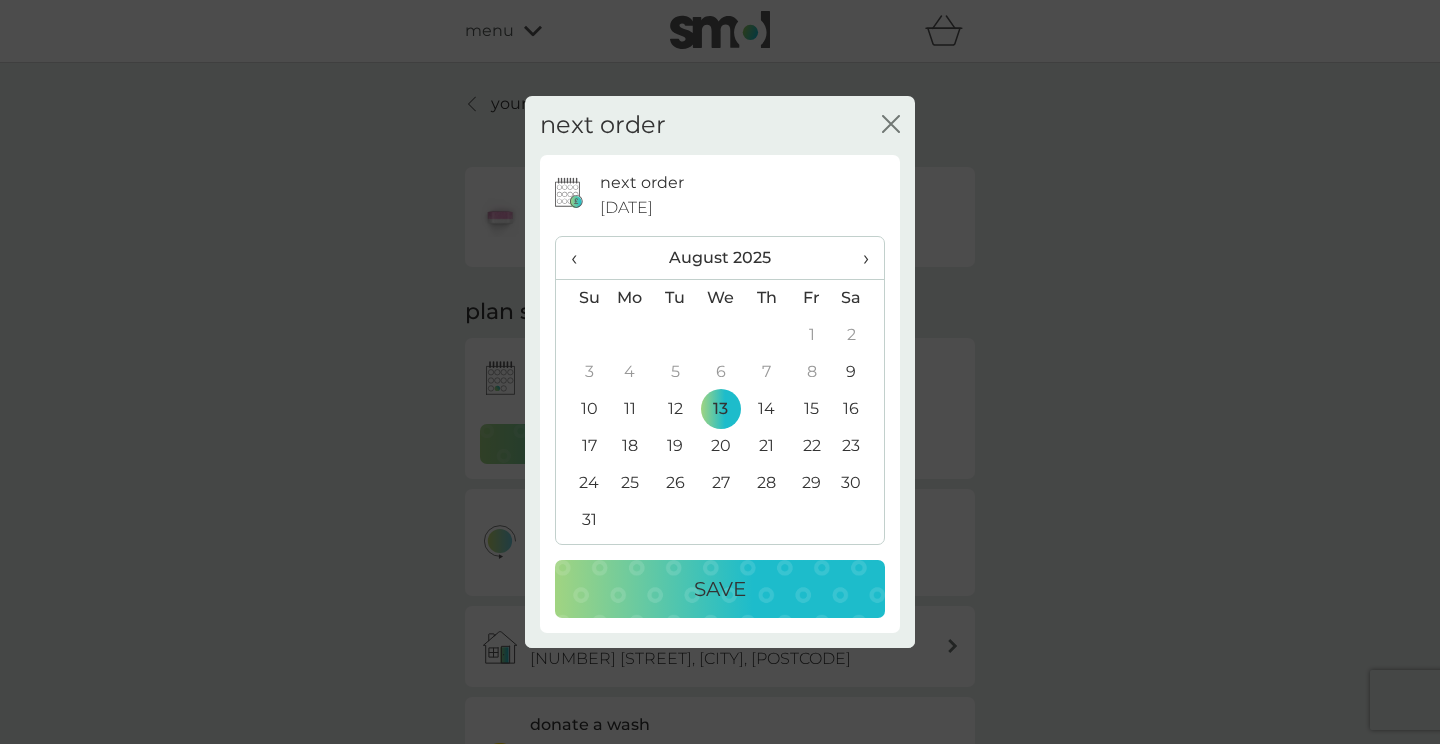 click on "Save" at bounding box center (720, 589) 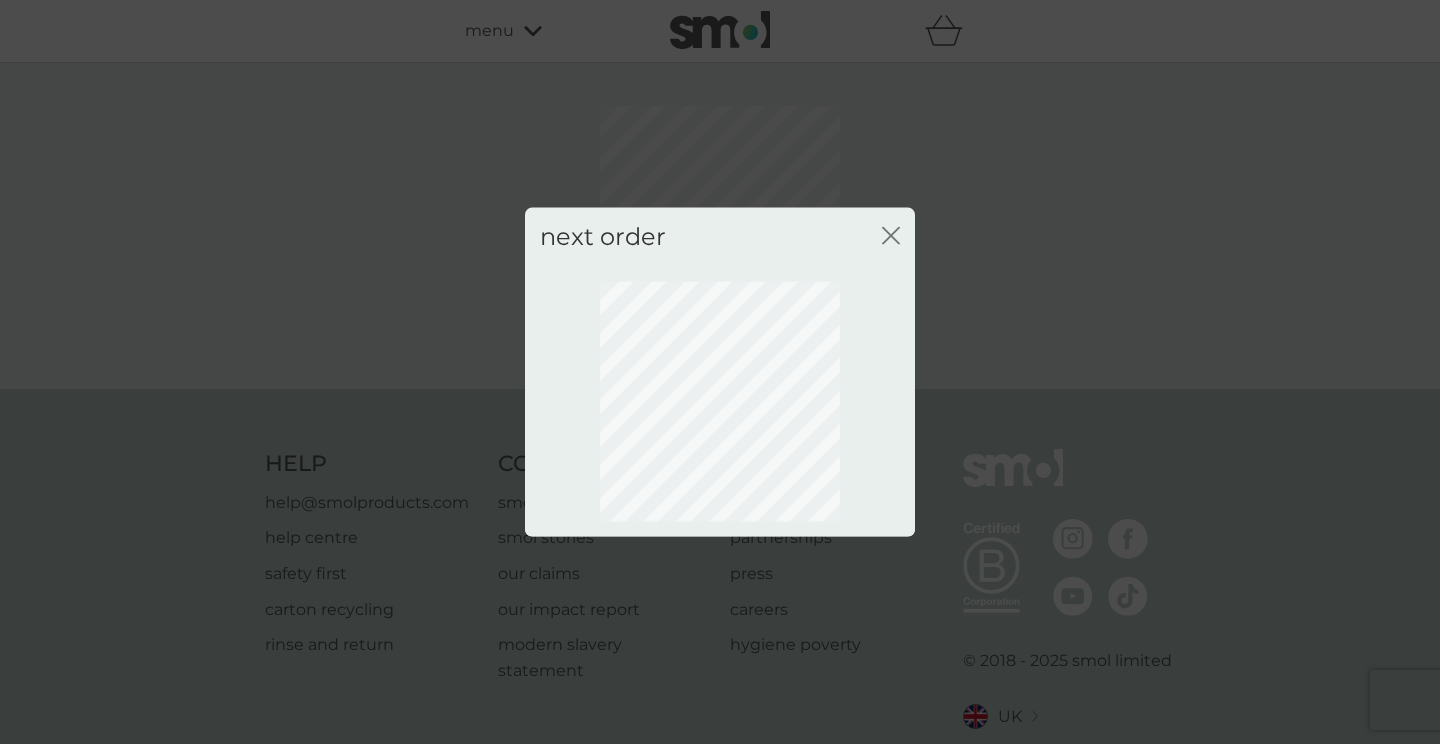 click on "close" 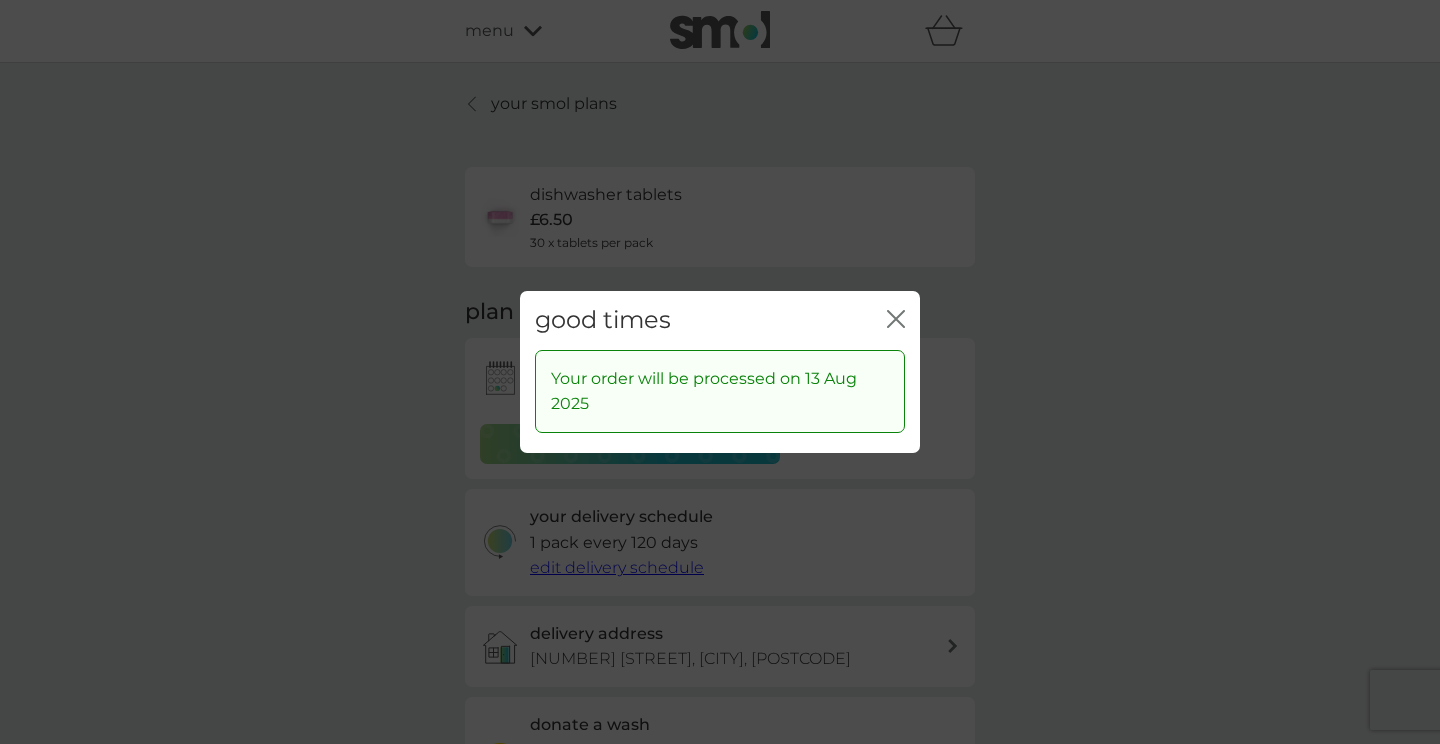 click 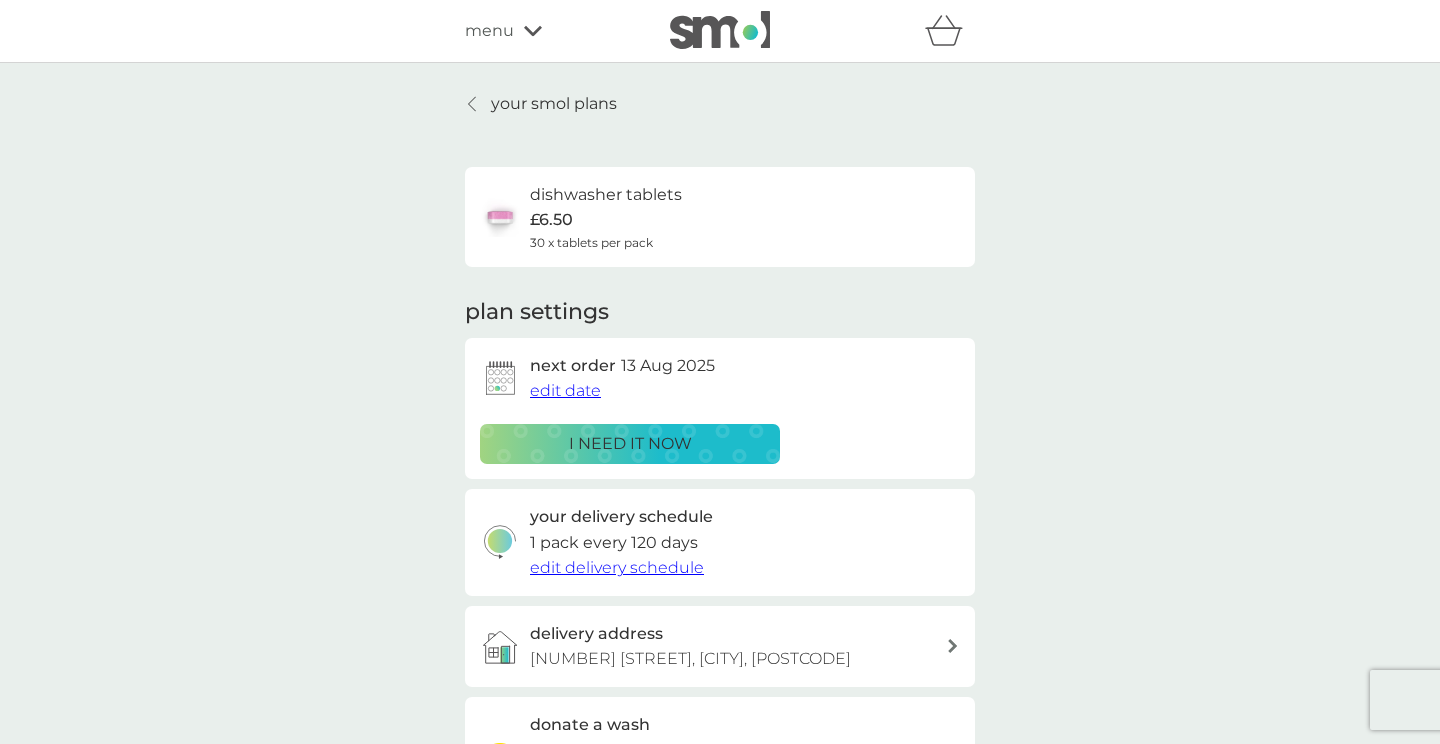 click on "your smol plans" at bounding box center [554, 104] 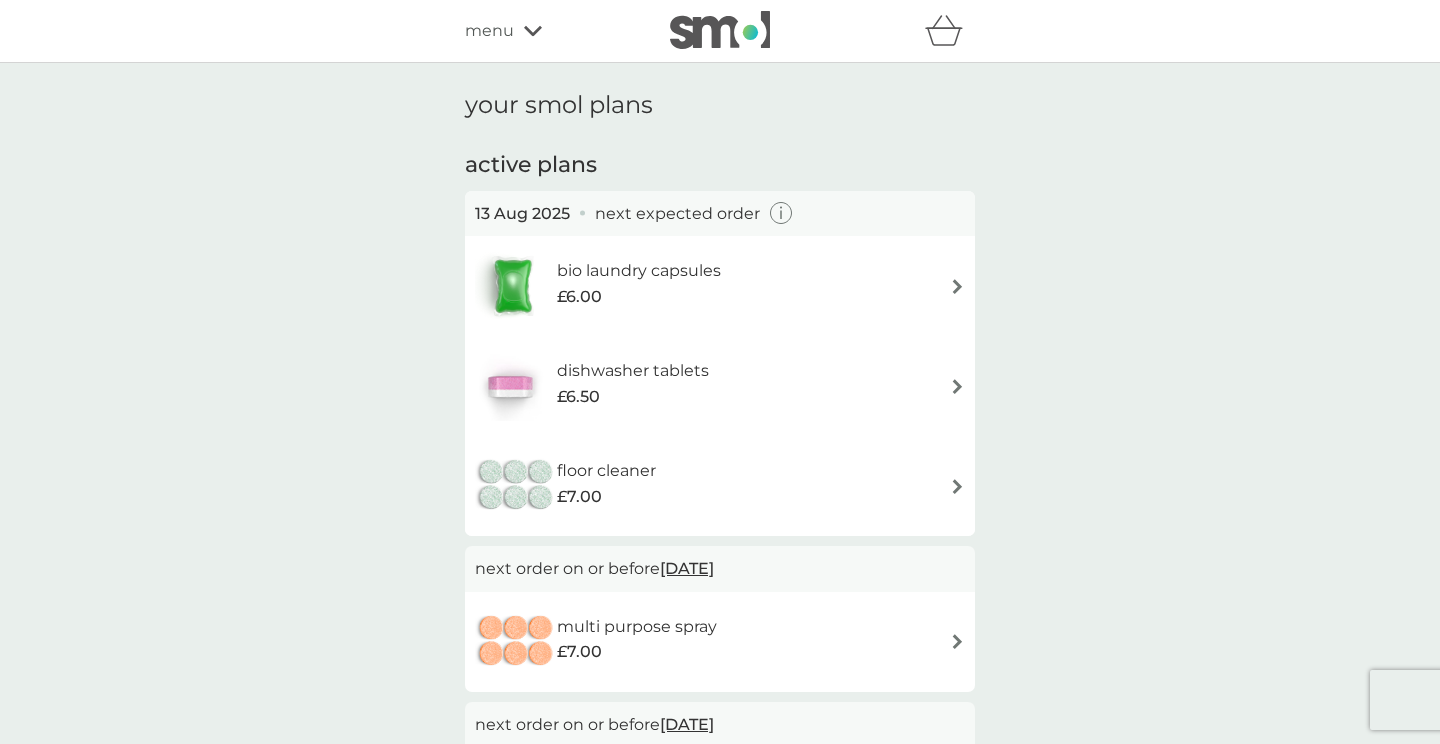 click at bounding box center (957, 486) 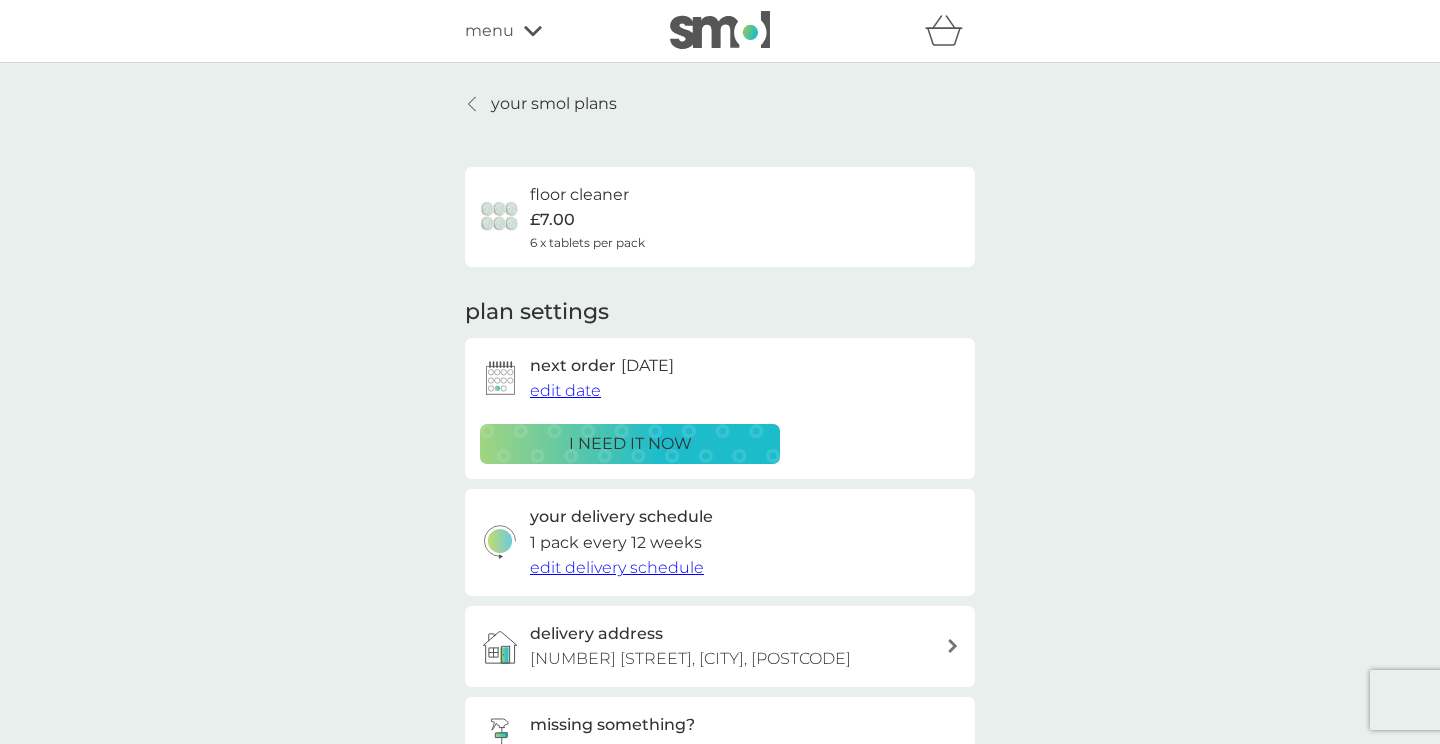 click on "edit delivery schedule" at bounding box center [617, 567] 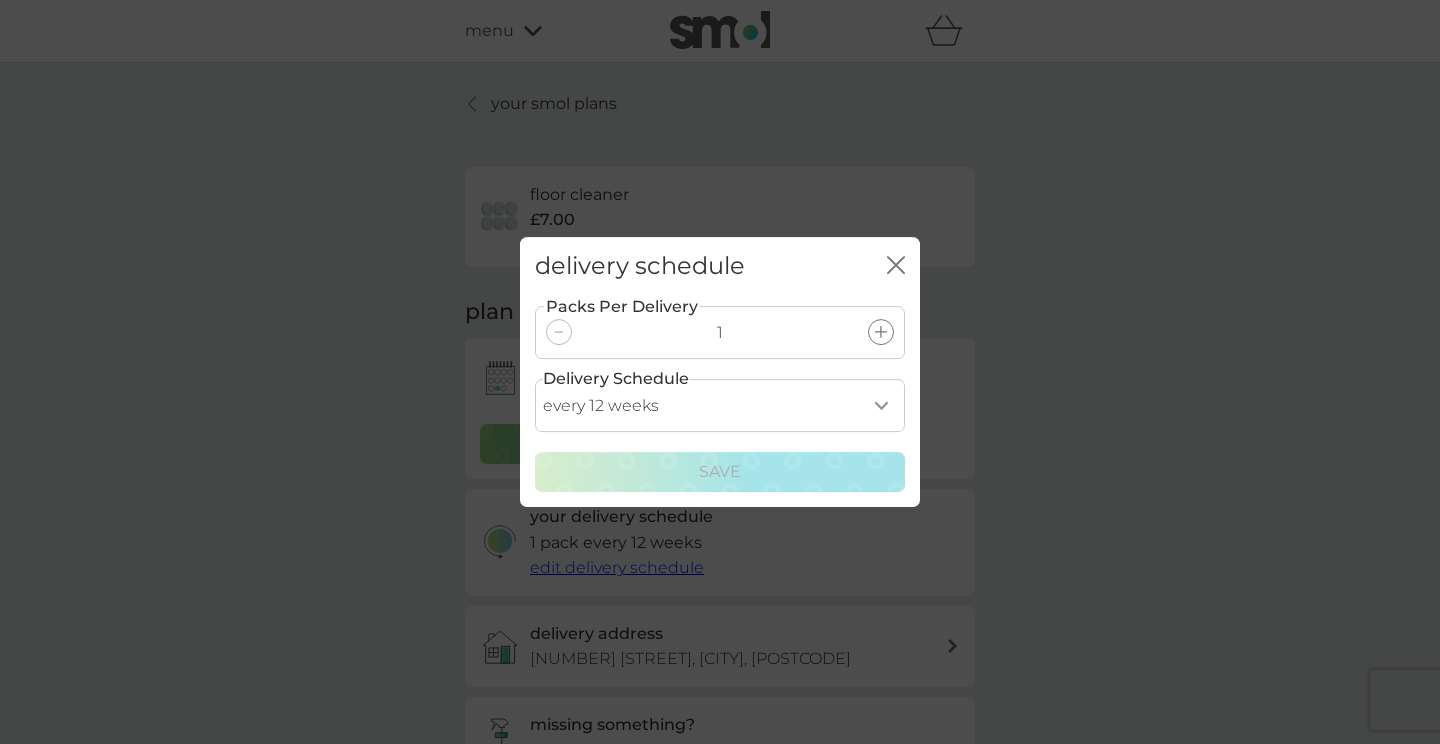 click on "every 1 week every 2 weeks every 3 weeks every 4 weeks every 5 weeks every 6 weeks every 7 weeks every 8 weeks every 9 weeks every 10 weeks every 11 weeks every 12 weeks every 13 weeks every 14 weeks every 15 weeks every 16 weeks every 17 weeks every 18 weeks every 19 weeks every 20 weeks every 21 weeks every 22 weeks every 23 weeks every 24 weeks every 25 weeks every 26 weeks" at bounding box center (720, 405) 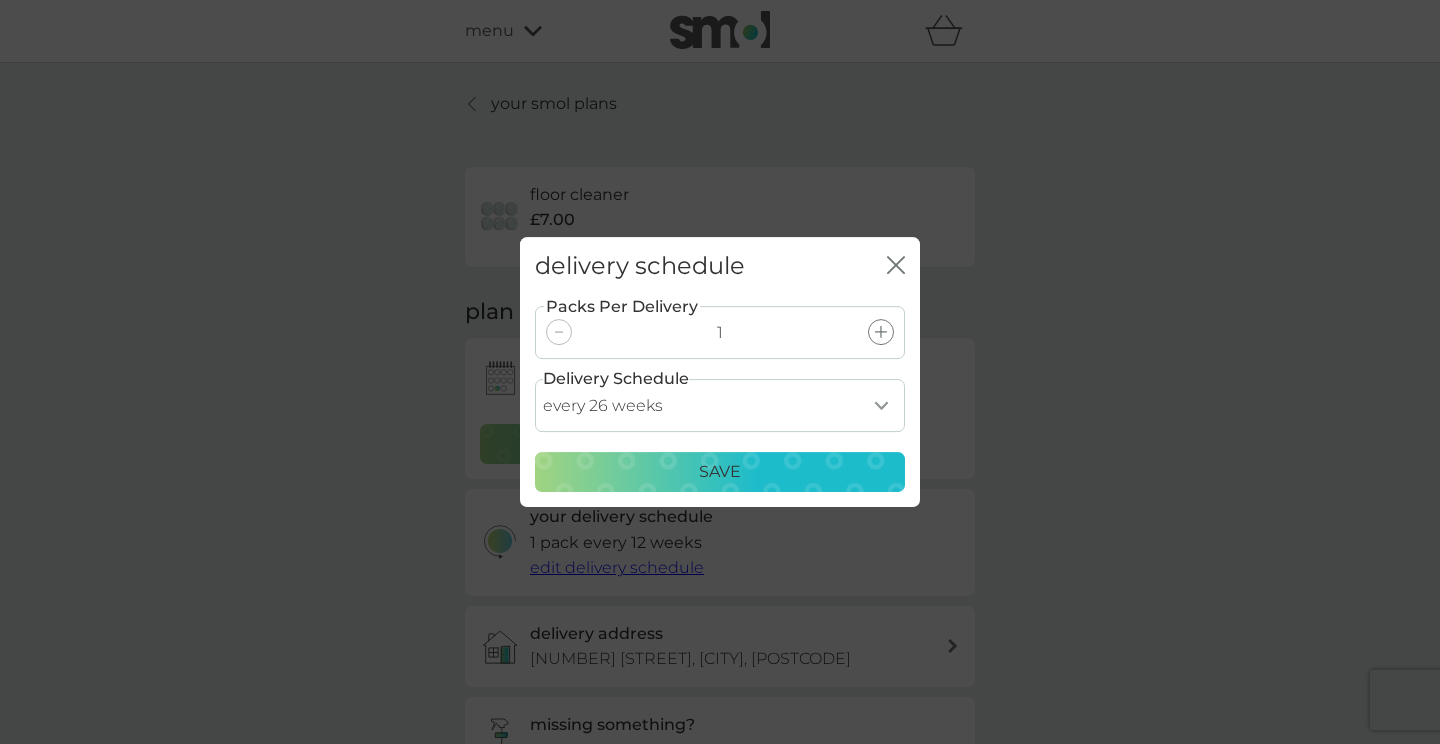 click on "Save" at bounding box center (720, 472) 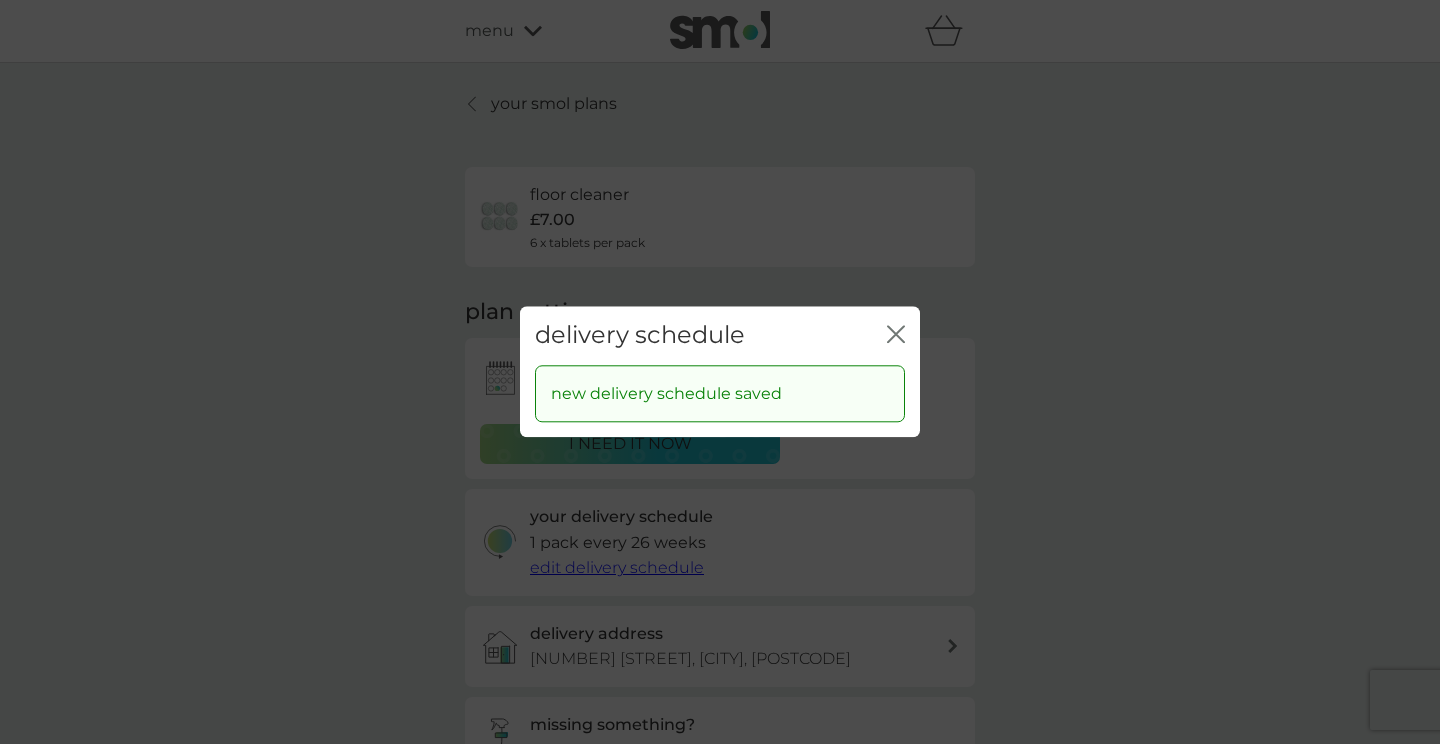 click on "close" 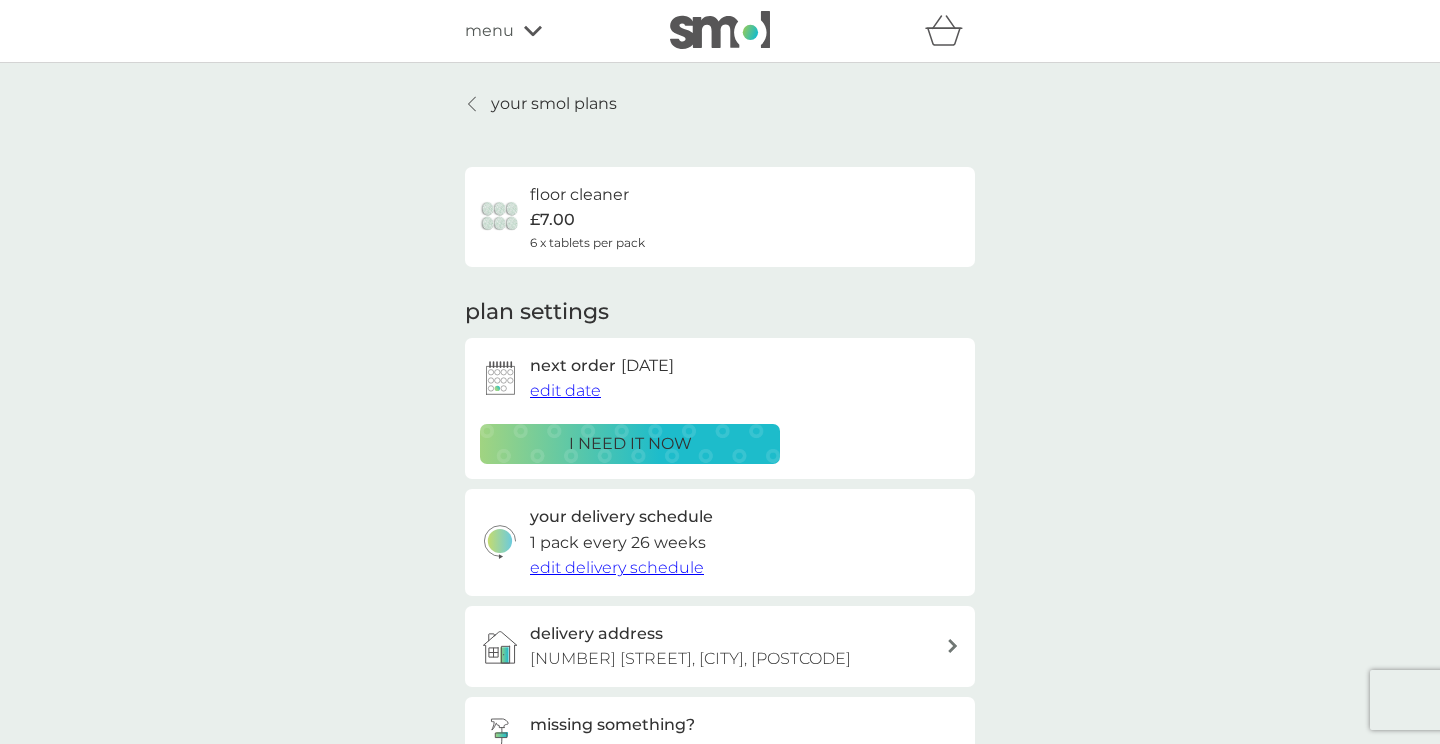 click on "your smol plans" at bounding box center [554, 104] 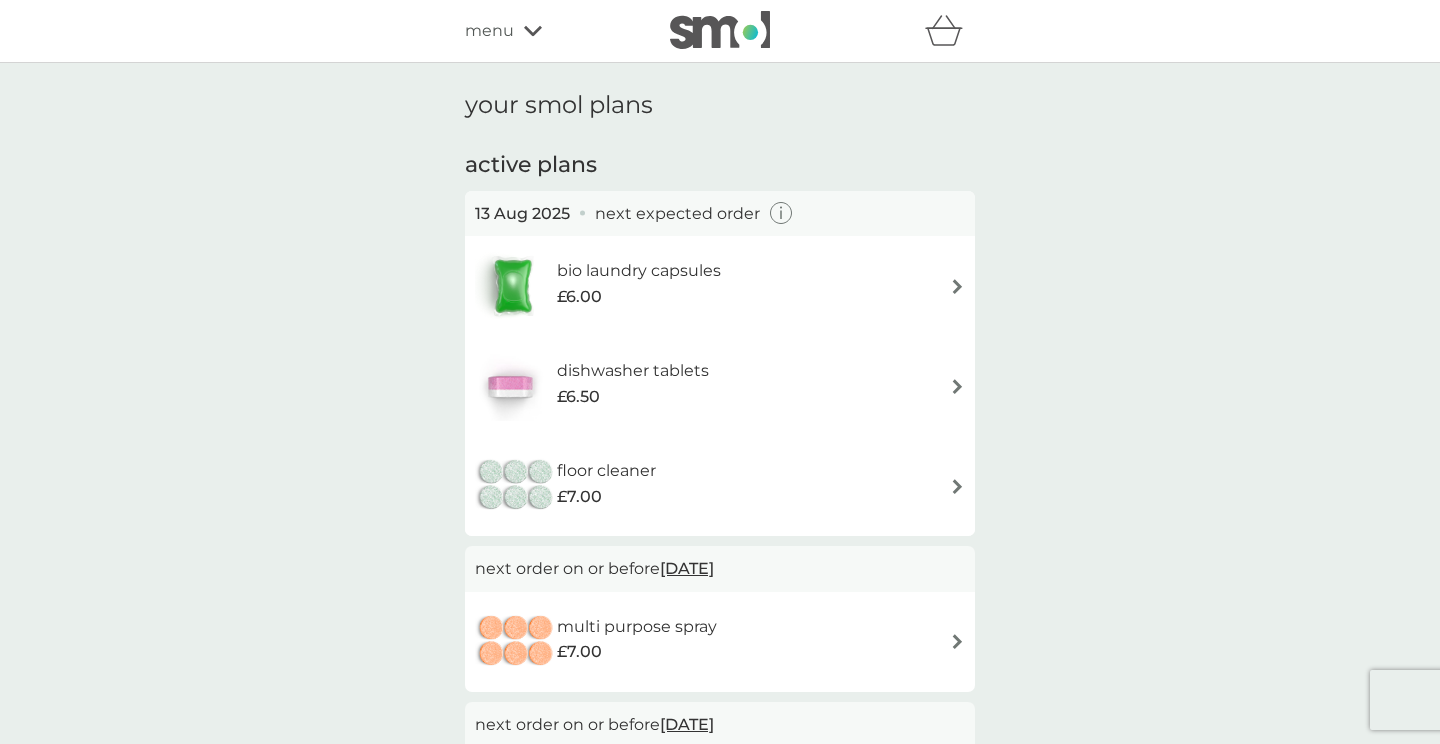 click on "your smol plans active plans [DATE] next expected order bio laundry capsules £6.00 dishwasher tablets £6.50 floor cleaner £7.00 next order on or before  [DATE] multi purpose spray £7.00 next order on or before  [DATE] washing up liquid £8.50 next order on or before  [DATE] body bars £8.50 next order on or before  [DATE] fabric conditioner £11.50 next order on or before  [DATE] foaming bathroom spray £6.60 next order on or before  [DATE] stain gel £12.50 buy again bio laundry storage caddy £8.50 dishwasher storage caddy £8.50" at bounding box center (720, 931) 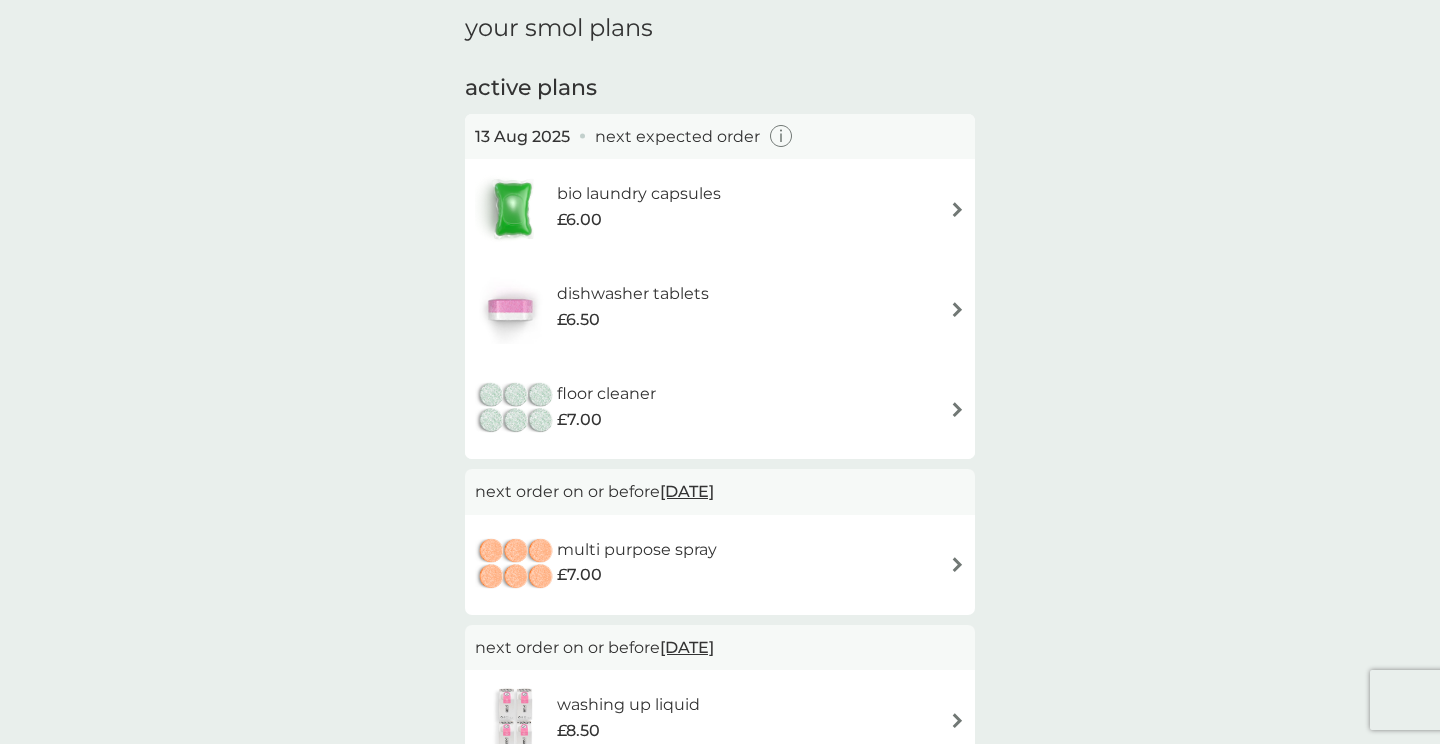 scroll, scrollTop: 40, scrollLeft: 0, axis: vertical 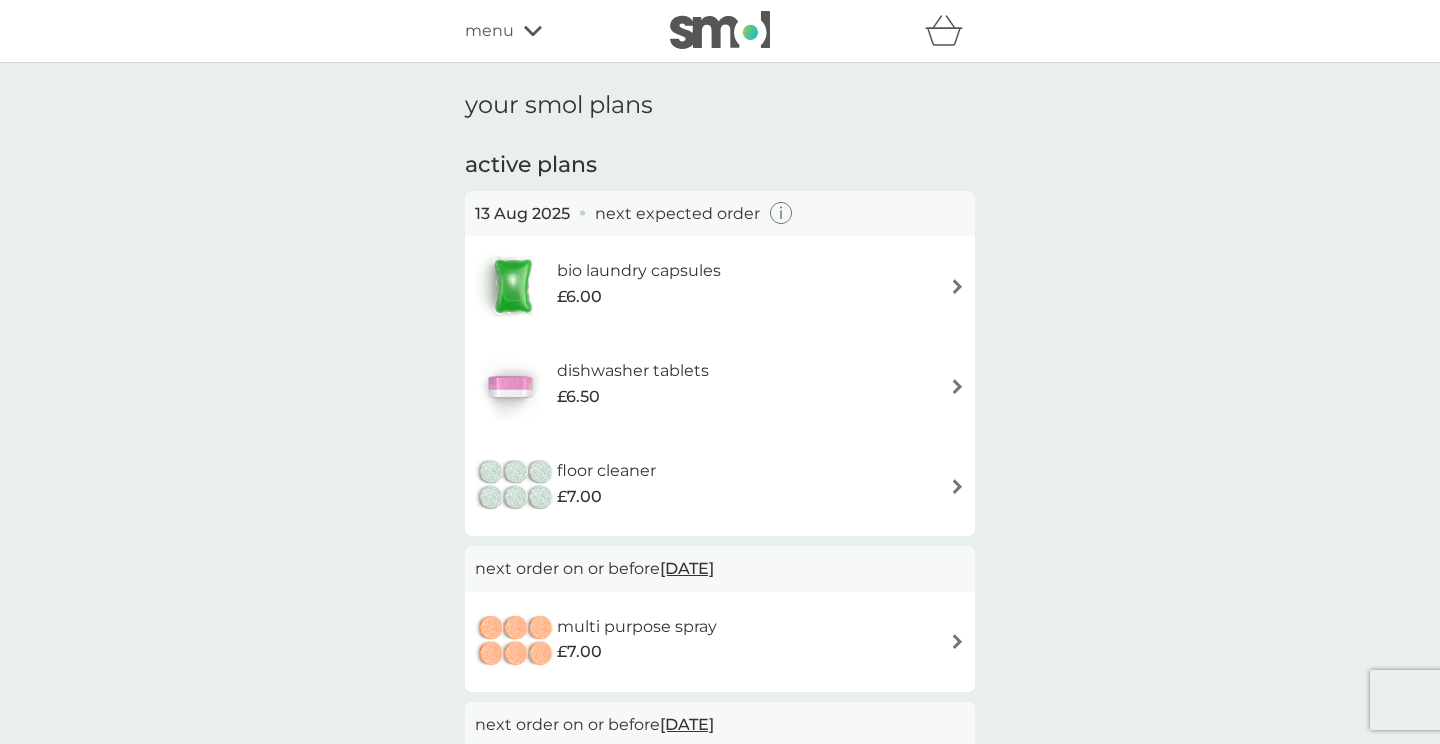 click on "menu" at bounding box center [489, 31] 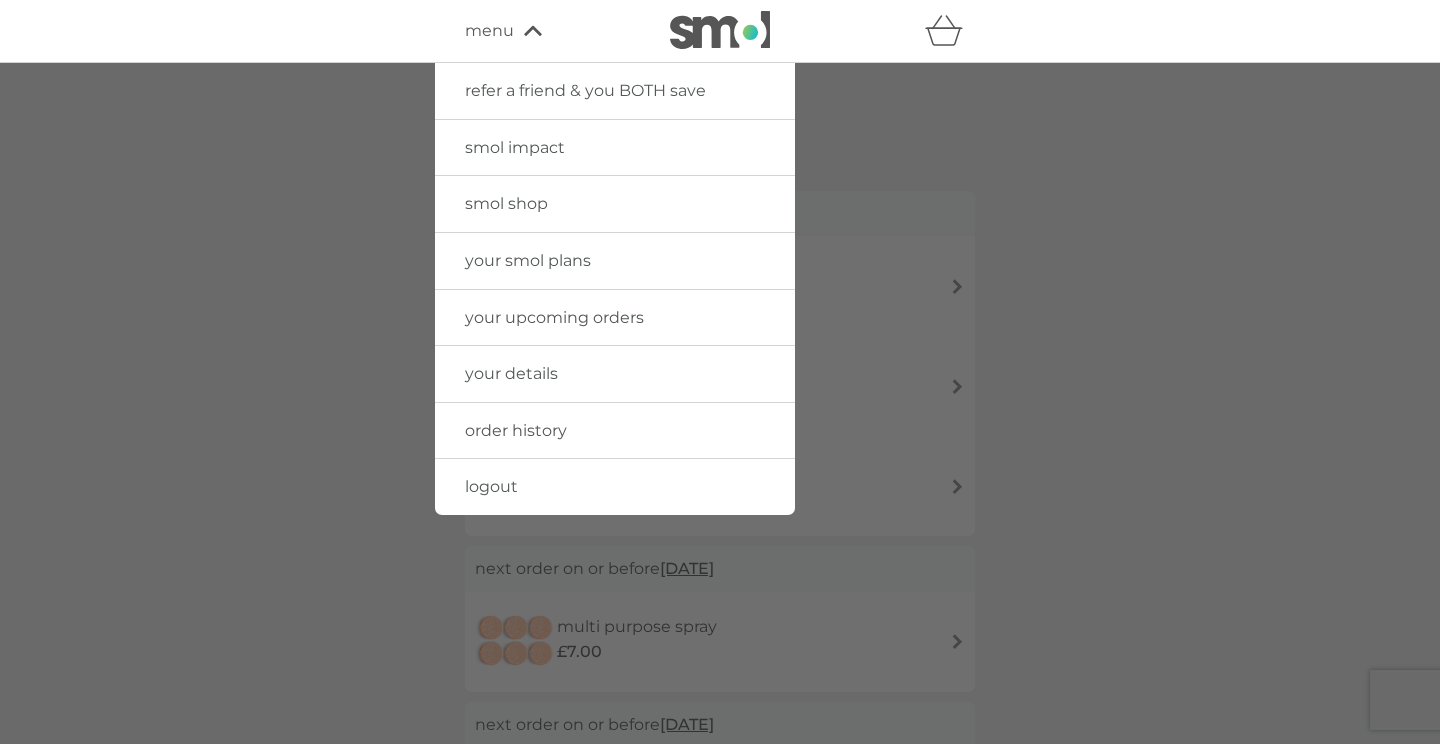 click on "smol shop" at bounding box center (506, 203) 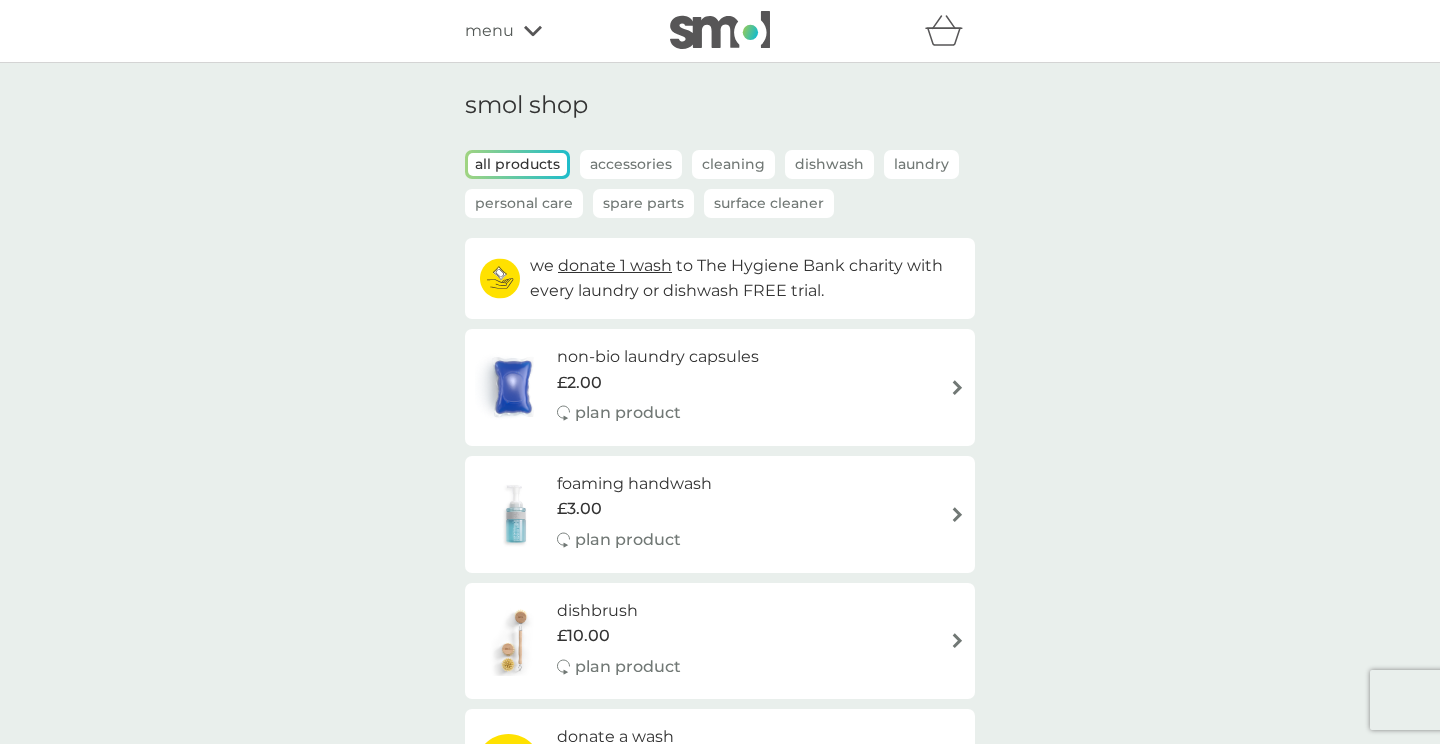 click on "smol shop all products Accessories Cleaning Dishwash Laundry Personal Care Spare Parts Surface Cleaner we   donate 1 wash   to The Hygiene Bank charity with every laundry or dishwash FREE trial. non-bio laundry capsules £2.00 plan product foaming handwash £3.00 plan product dishbrush £10.00 plan product donate a wash £0.30 plan add on fragrance-free laundry capsules £2.00 plan product bio laundry liquid £6.25 £3.00 plan product hand soap £8.50 plan product toothbrushes £7.50 plan product cloths £10.50 plan product sponges £6.25 plan product non-bio laundry liquid £6.25 £3.00 plan product shampoo bars £8.50 plan product toothpaste £12.50 plan product rubber gloves £5.25 soap magnets £12.50 bio laundry storage caddy £8.50 dishwasher storage caddy £8.50 body bars £8.50 you’ve got this plan ADD TO BASKET fabric conditioner £11.50 you’ve got this plan ADD TO BASKET floor cleaner £7.00 you’ve got this plan ADD TO BASKET bio laundry capsules £18.00 you’ve got this plan ADD TO BASKET" at bounding box center (720, 1791) 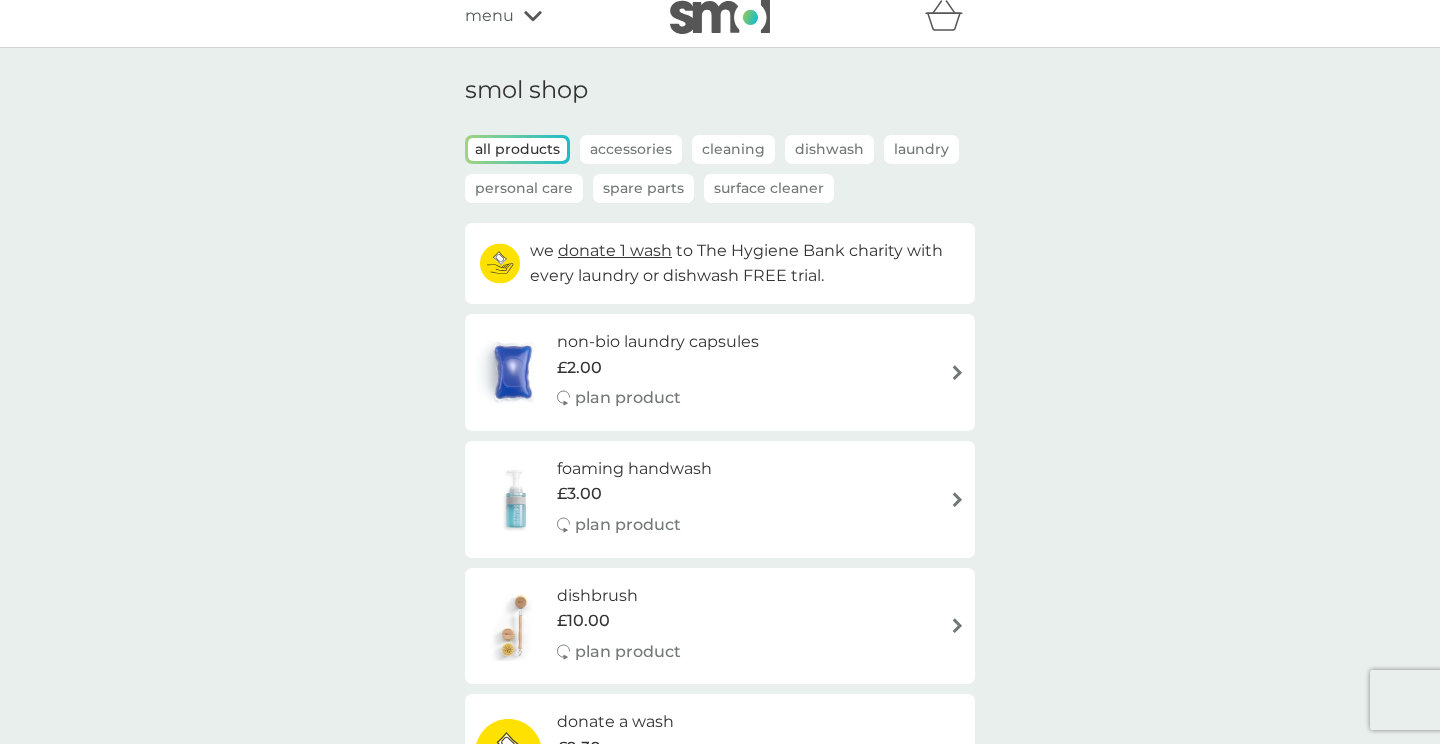 scroll, scrollTop: 0, scrollLeft: 0, axis: both 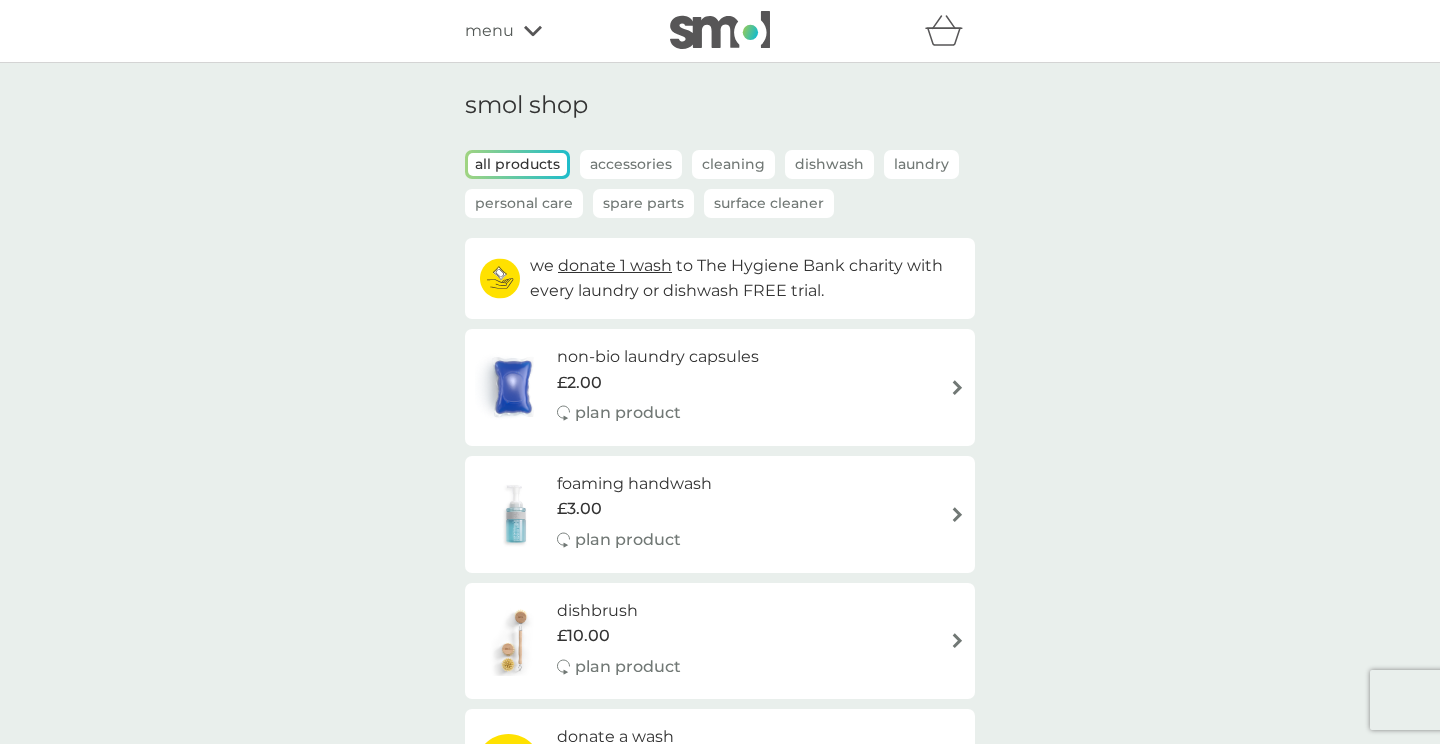 click on "menu" at bounding box center (489, 31) 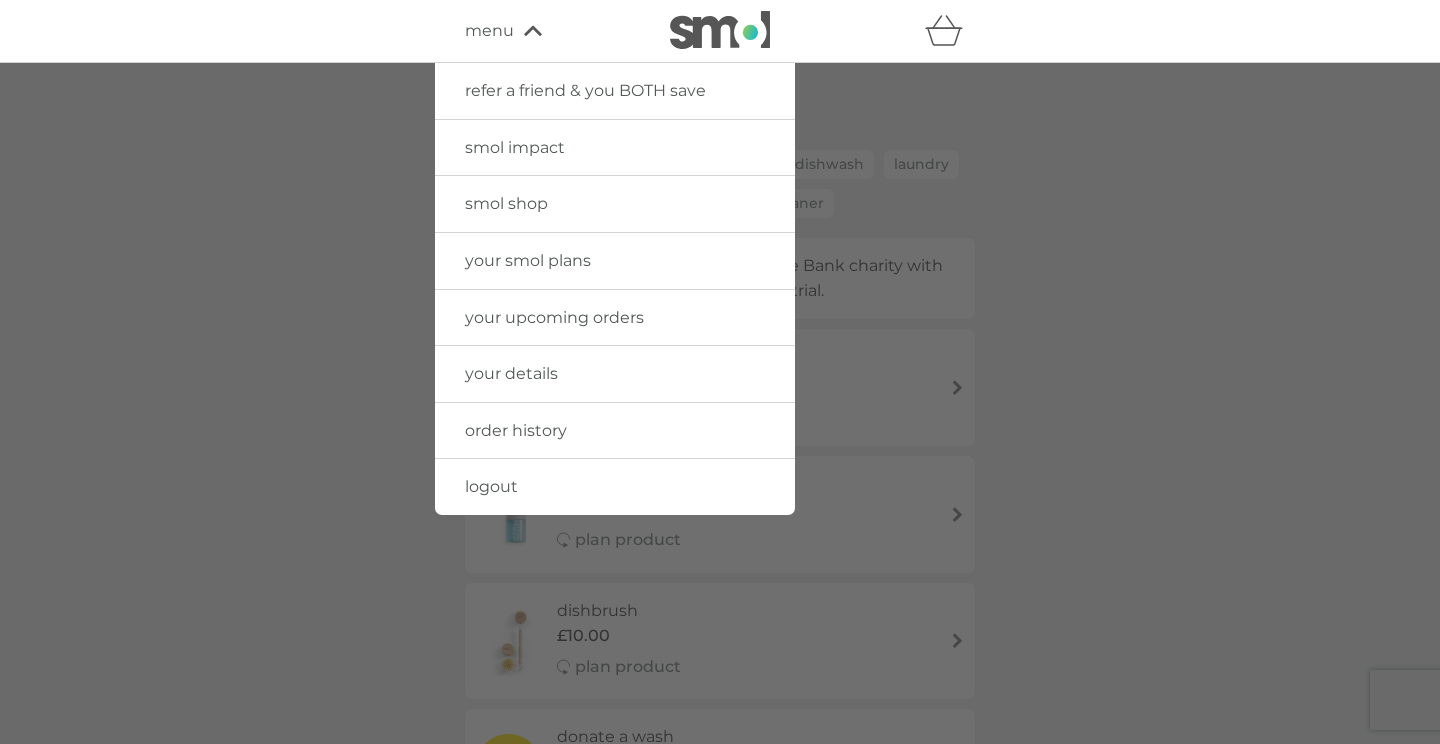 click on "your upcoming orders" at bounding box center [554, 317] 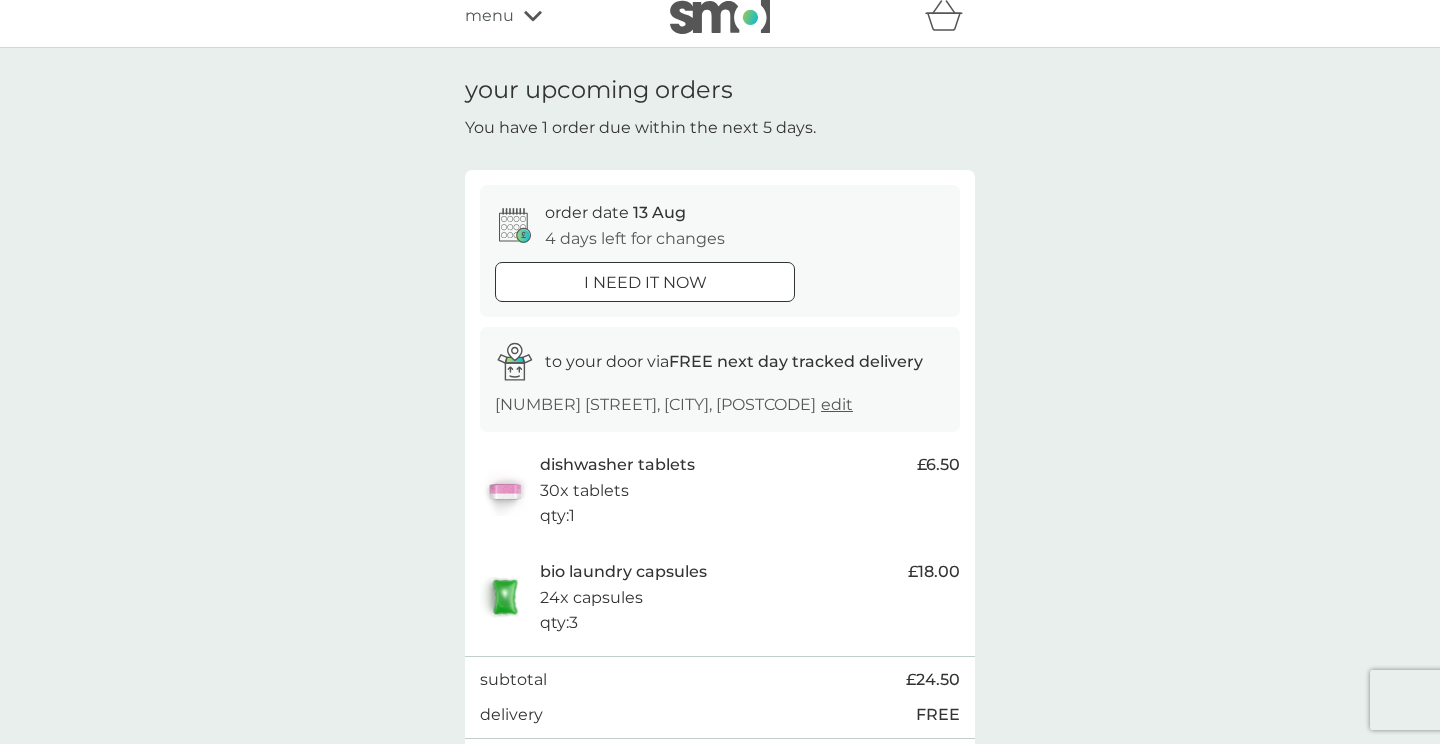 scroll, scrollTop: 0, scrollLeft: 0, axis: both 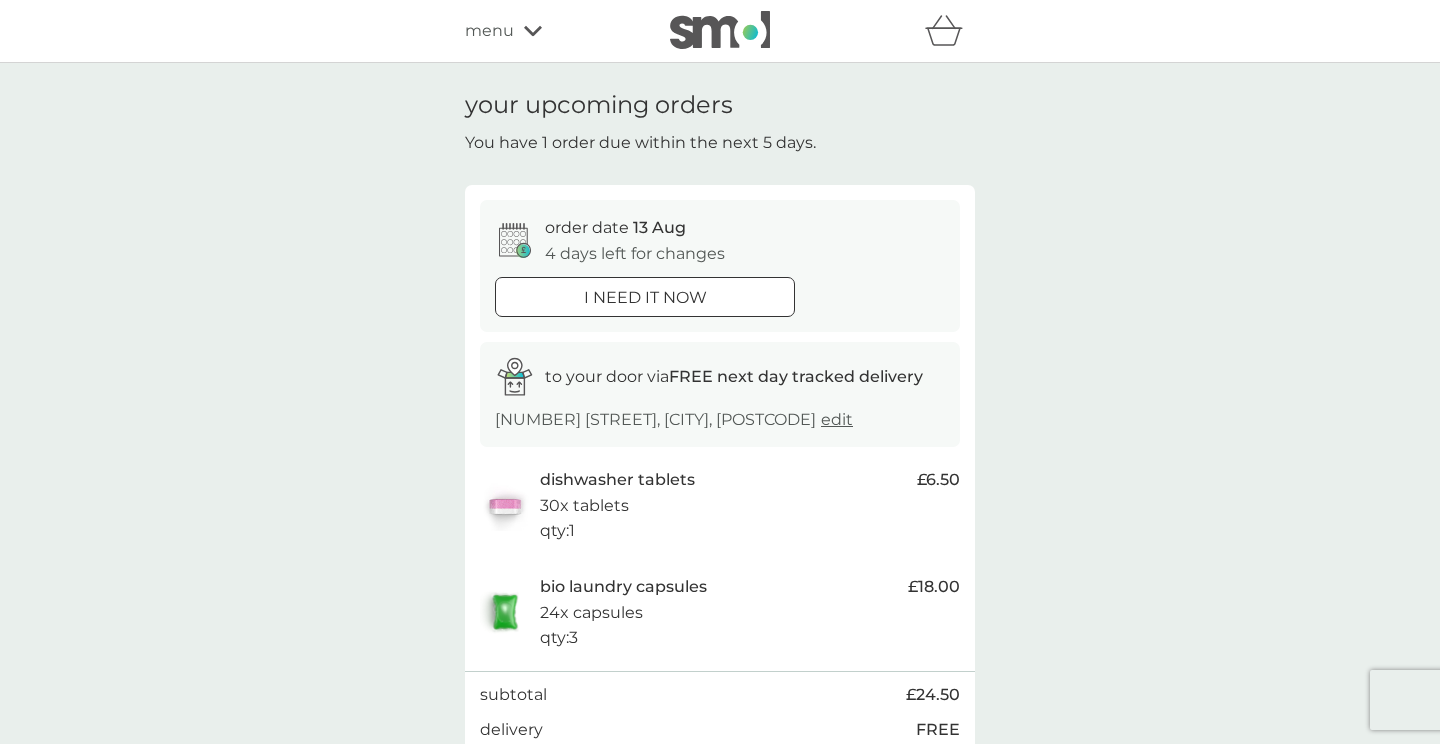 click on "menu" at bounding box center [489, 31] 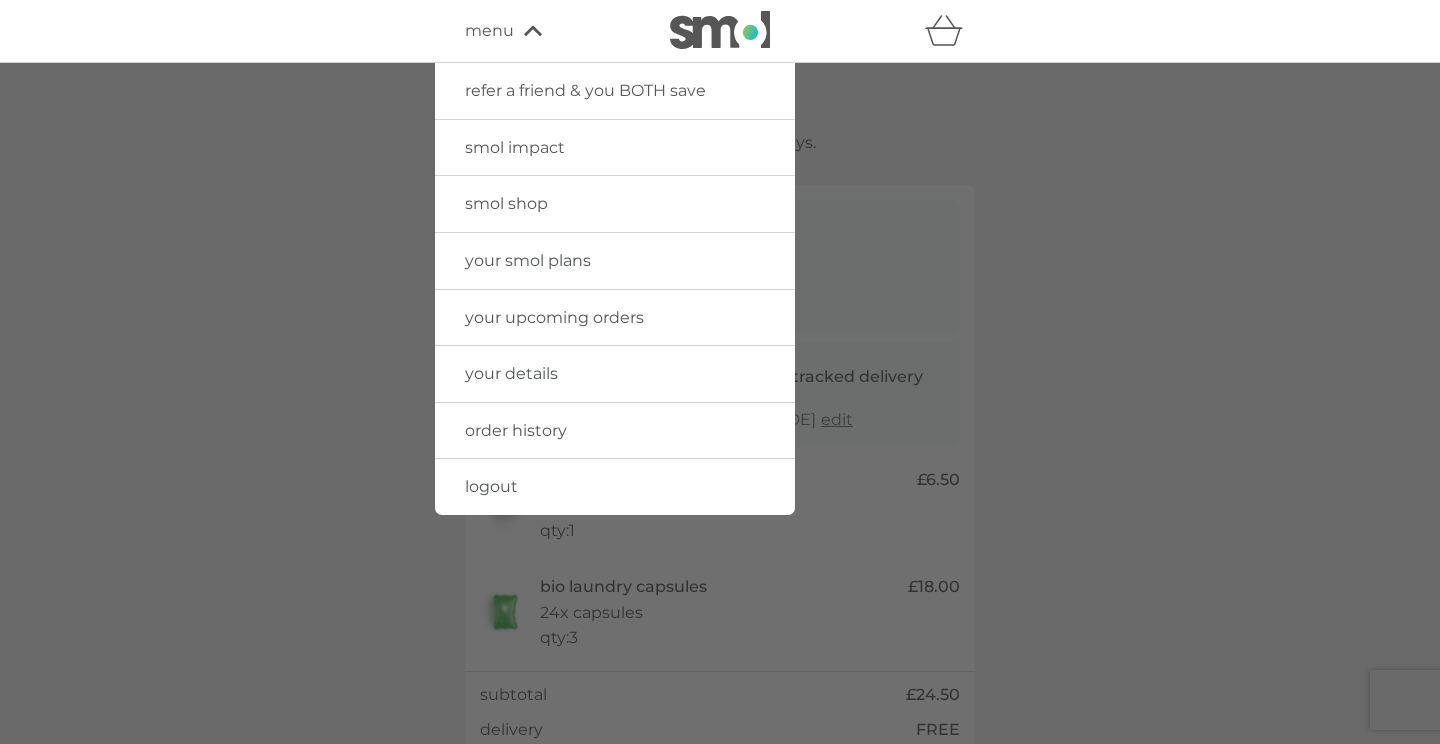 click on "logout" at bounding box center (491, 486) 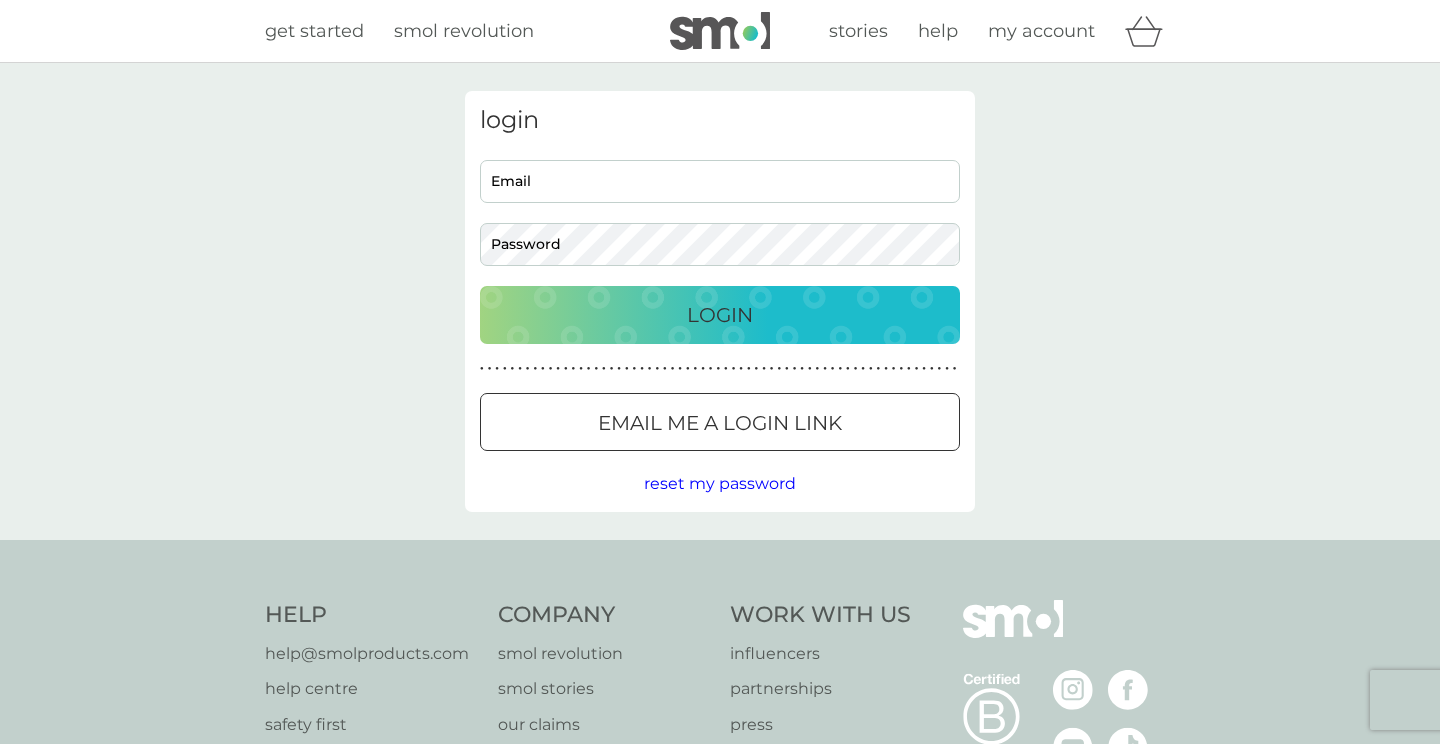 scroll, scrollTop: 0, scrollLeft: 0, axis: both 